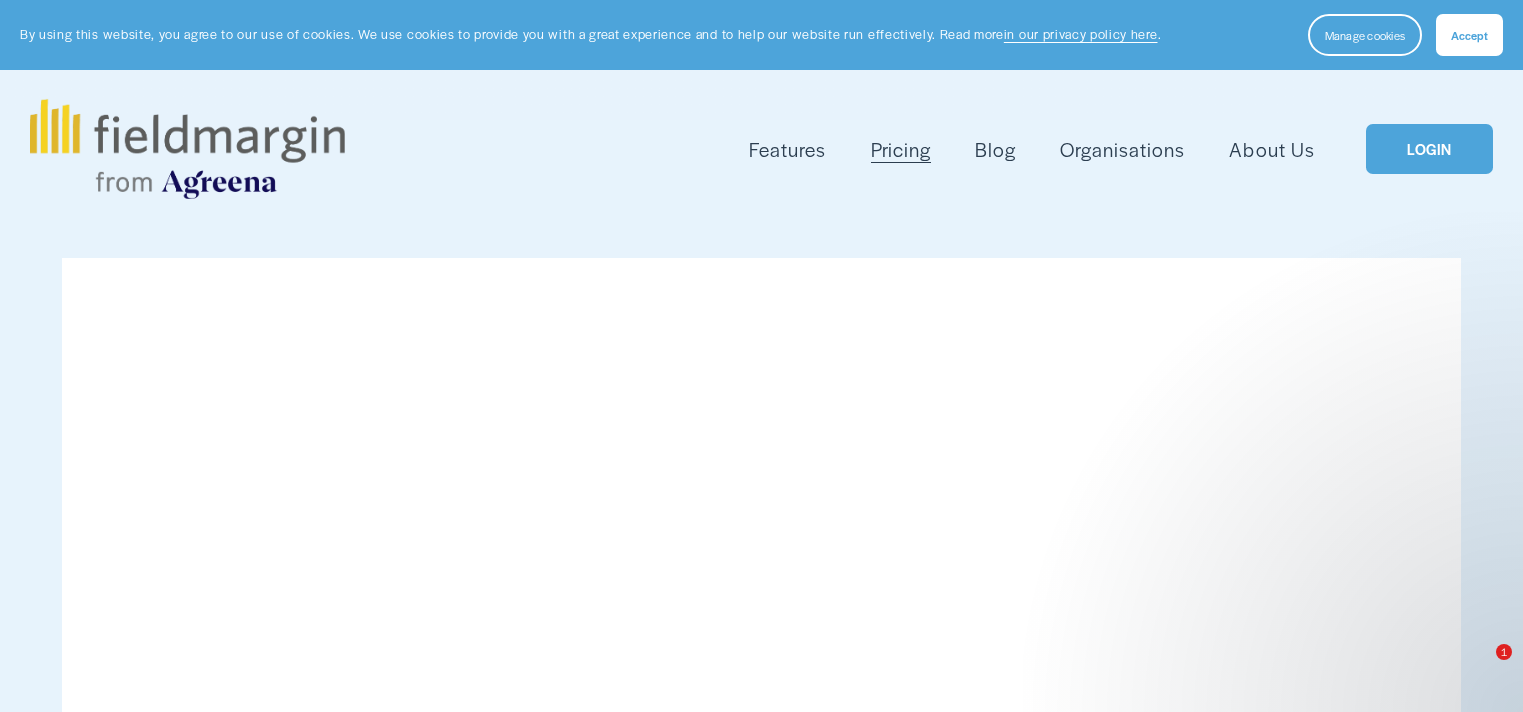 scroll, scrollTop: 200, scrollLeft: 0, axis: vertical 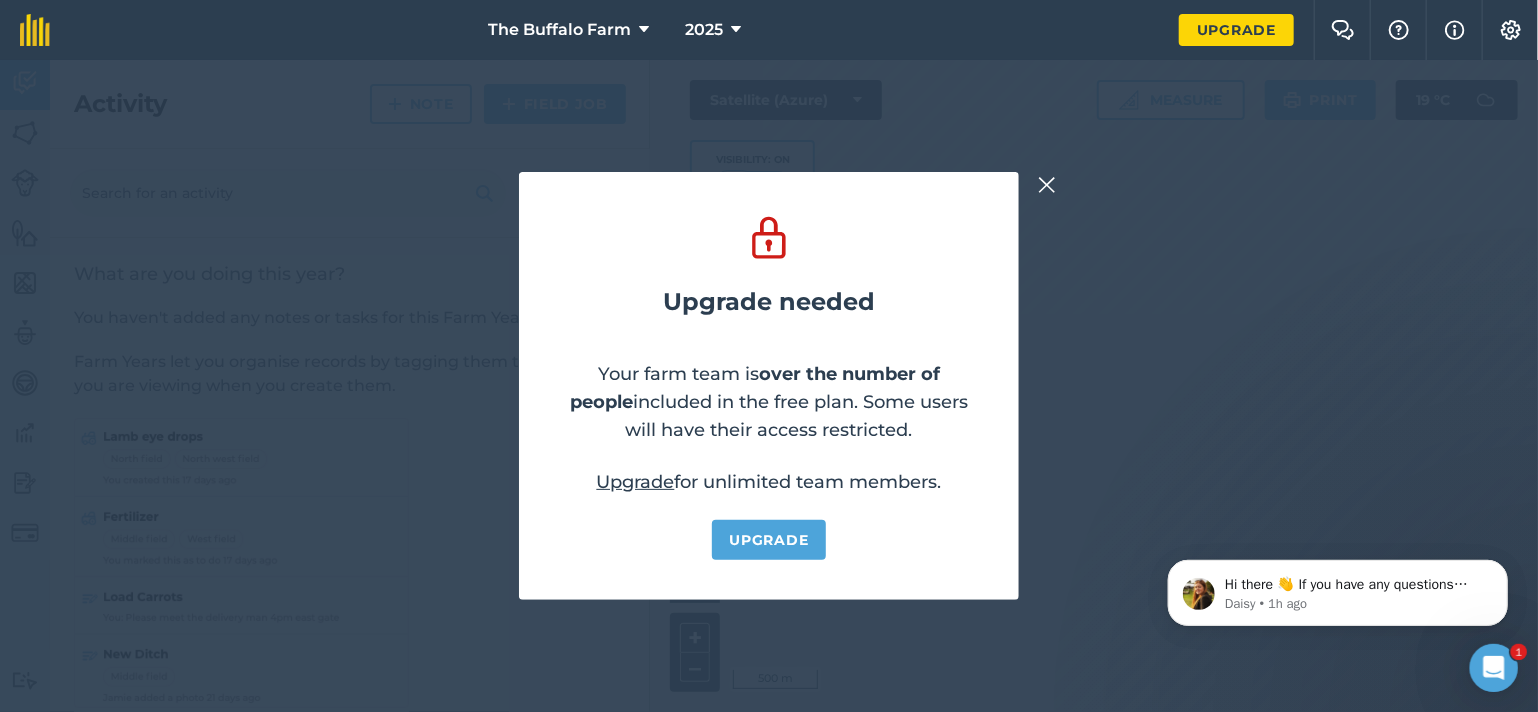 click at bounding box center [1047, 185] 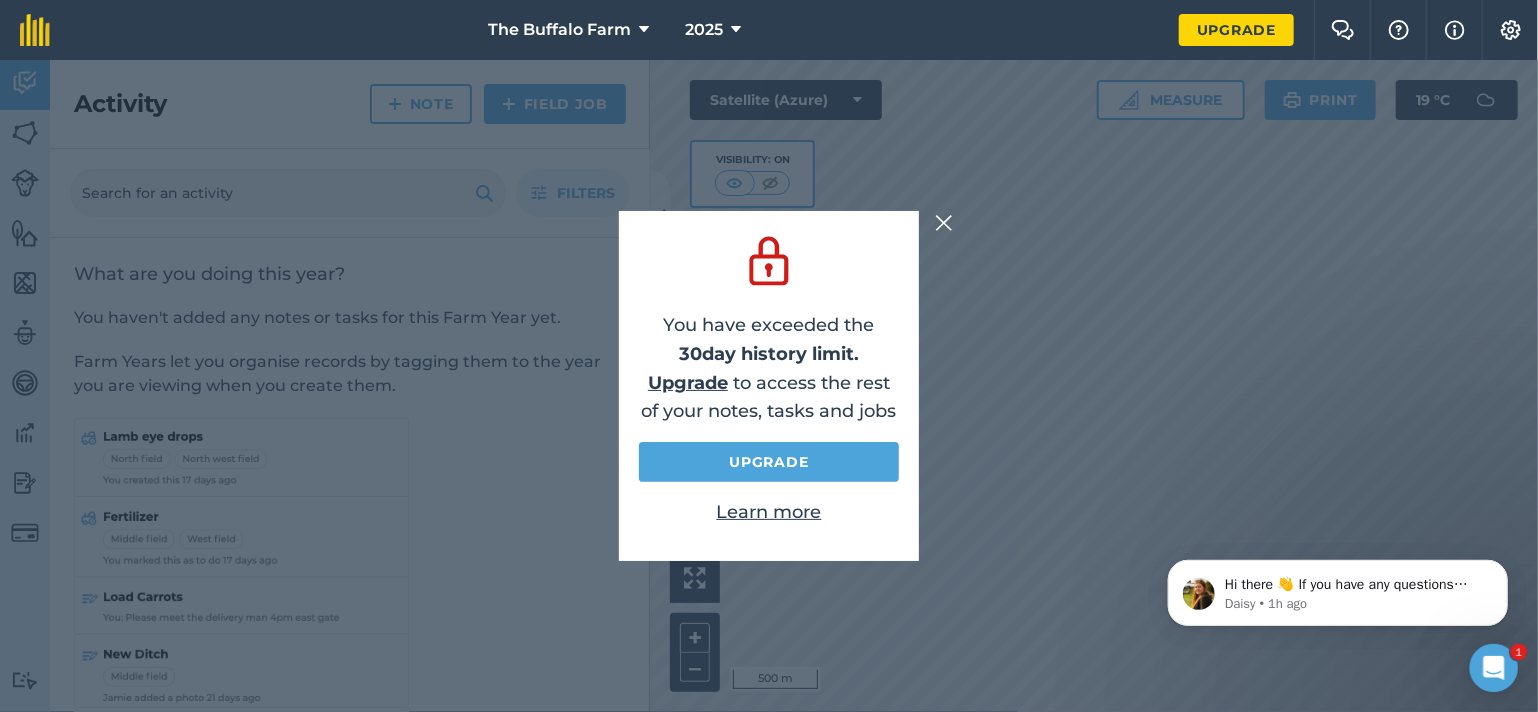 click on "You have exceeded the 30  day history limit. Upgrade   to access the rest of your notes, tasks and jobs Upgrade Learn more" at bounding box center [769, 386] 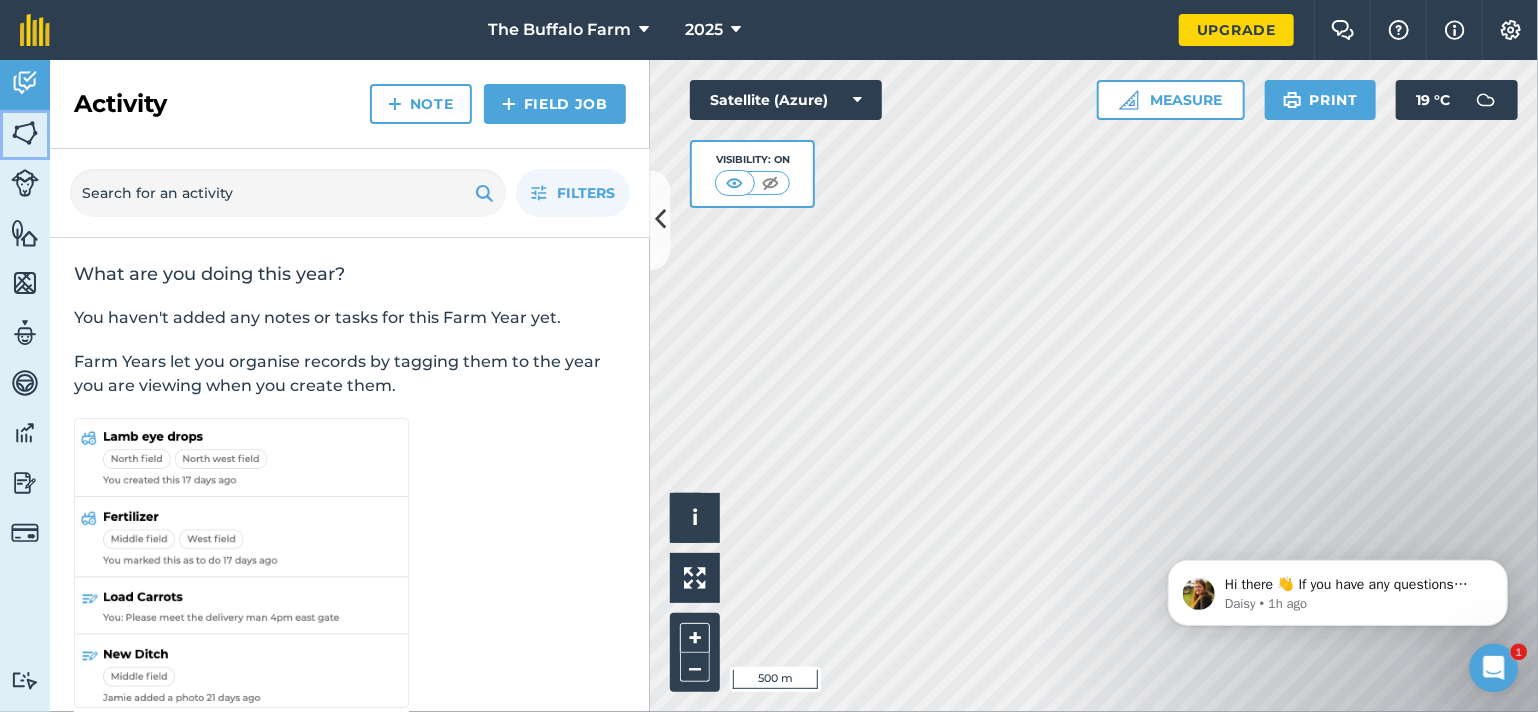 click at bounding box center [25, 133] 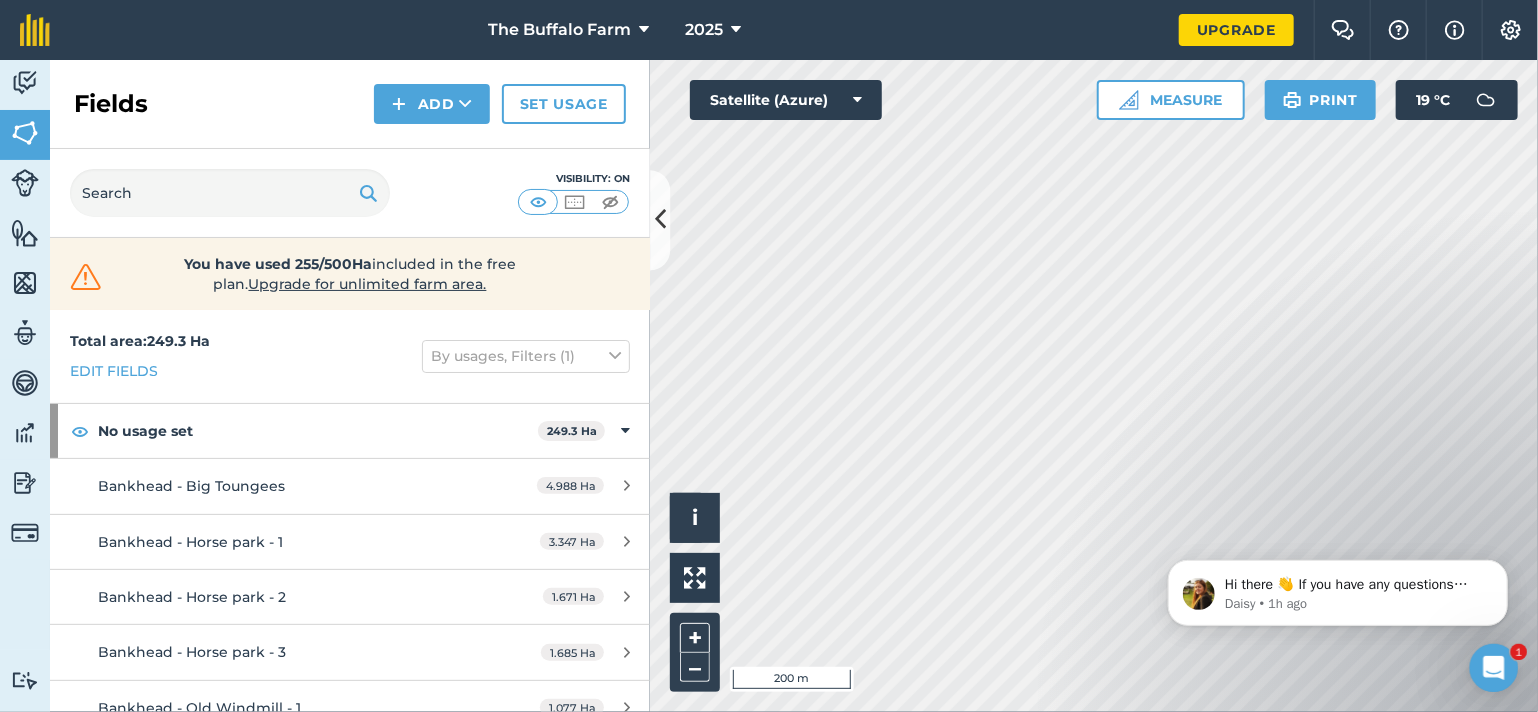 click on "Activity Fields Livestock Features Maps Team Vehicles Data Reporting Billing Tutorials Tutorials Fields   Add   Set usage Visibility: On You have used 255/500Ha  included in the free plan .  Upgrade for unlimited farm area. Total area :  249.3   Ha Edit fields By usages, Filters (1) No usage set 249.3   Ha Bankhead - Big Toungees 4.988   Ha Bankhead - Horse park  - 1 3.347   Ha Bankhead - Horse park  - 2 1.671   Ha Bankhead - Horse park  - 3 1.685   Ha Bankhead - Old Windmill  - 1 1.077   Ha Bankhead - Old Windmill  - 2 1.162   Ha Bankhead - Turbine field  4   Ha Bankhead Wee Tongees - 1 0.8105   Ha Bankhead Wee Tongees - 2 0.9267   Ha Boglily  paddock 0.8598   Ha Clentrie - Callback 5.56   Ha Clentrie - Callback Strip 2.362   Ha Clentrie - Cow Park 2   Ha Clentrie - Givens 9.055   Ha Clentrie - Givens Strip 2.56   Ha Clentrie - Hill 24.76   Ha Clentrie - Knockbathie (Vally) - 2 5.667   Ha Clentrie - Knockbathie (Vally) - paddock 1.279   Ha Clentrie - Lochfield 2.57   Ha Clentrie - Paddock east 0.3336   Ha" at bounding box center (769, 386) 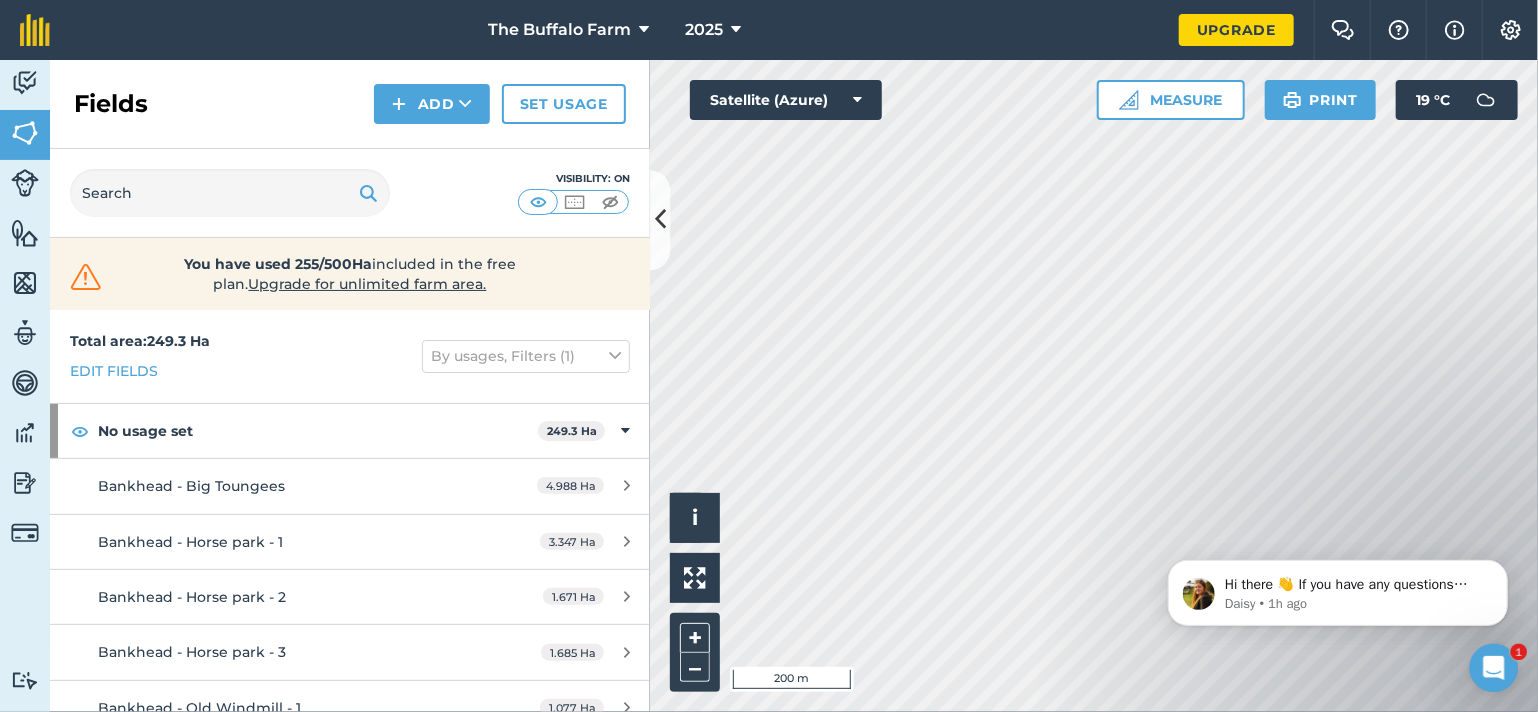 click on "Activity Fields Livestock Features Maps Team Vehicles Data Reporting Billing Tutorials Tutorials Fields   Add   Set usage Visibility: On You have used 255/500Ha  included in the free plan .  Upgrade for unlimited farm area. Total area :  249.3   Ha Edit fields By usages, Filters (1) No usage set 249.3   Ha Bankhead - Big Toungees 4.988   Ha Bankhead - Horse park  - 1 3.347   Ha Bankhead - Horse park  - 2 1.671   Ha Bankhead - Horse park  - 3 1.685   Ha Bankhead - Old Windmill  - 1 1.077   Ha Bankhead - Old Windmill  - 2 1.162   Ha Bankhead - Turbine field  4   Ha Bankhead Wee Tongees - 1 0.8105   Ha Bankhead Wee Tongees - 2 0.9267   Ha Boglily  paddock 0.8598   Ha Clentrie - Callback 5.56   Ha Clentrie - Callback Strip 2.362   Ha Clentrie - Cow Park 2   Ha Clentrie - Givens 9.055   Ha Clentrie - Givens Strip 2.56   Ha Clentrie - Hill 24.76   Ha Clentrie - Knockbathie (Vally) - 2 5.667   Ha Clentrie - Knockbathie (Vally) - paddock 1.279   Ha Clentrie - Lochfield 2.57   Ha Clentrie - Paddock east 0.3336   Ha" at bounding box center [769, 386] 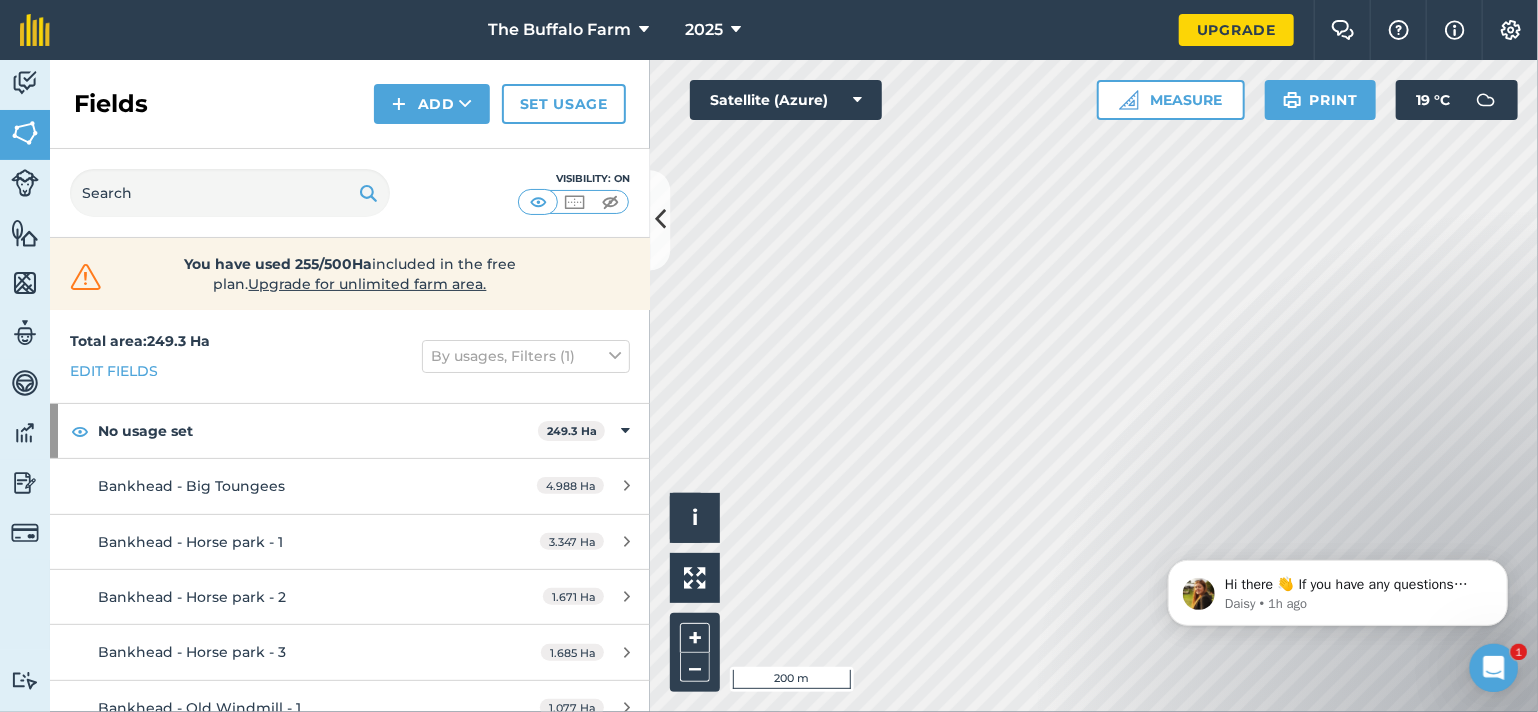 click on "Activity Fields Livestock Features Maps Team Vehicles Data Reporting Billing Tutorials Tutorials Fields   Add   Set usage Visibility: On You have used 255/500Ha  included in the free plan .  Upgrade for unlimited farm area. Total area :  249.3   Ha Edit fields By usages, Filters (1) No usage set 249.3   Ha Bankhead - Big Toungees 4.988   Ha Bankhead - Horse park  - 1 3.347   Ha Bankhead - Horse park  - 2 1.671   Ha Bankhead - Horse park  - 3 1.685   Ha Bankhead - Old Windmill  - 1 1.077   Ha Bankhead - Old Windmill  - 2 1.162   Ha Bankhead - Turbine field  4   Ha Bankhead Wee Tongees - 1 0.8105   Ha Bankhead Wee Tongees - 2 0.9267   Ha Boglily  paddock 0.8598   Ha Clentrie - Callback 5.56   Ha Clentrie - Callback Strip 2.362   Ha Clentrie - Cow Park 2   Ha Clentrie - Givens 9.055   Ha Clentrie - Givens Strip 2.56   Ha Clentrie - Hill 24.76   Ha Clentrie - Knockbathie (Vally) - 2 5.667   Ha Clentrie - Knockbathie (Vally) - paddock 1.279   Ha Clentrie - Lochfield 2.57   Ha Clentrie - Paddock east 0.3336   Ha" at bounding box center [769, 386] 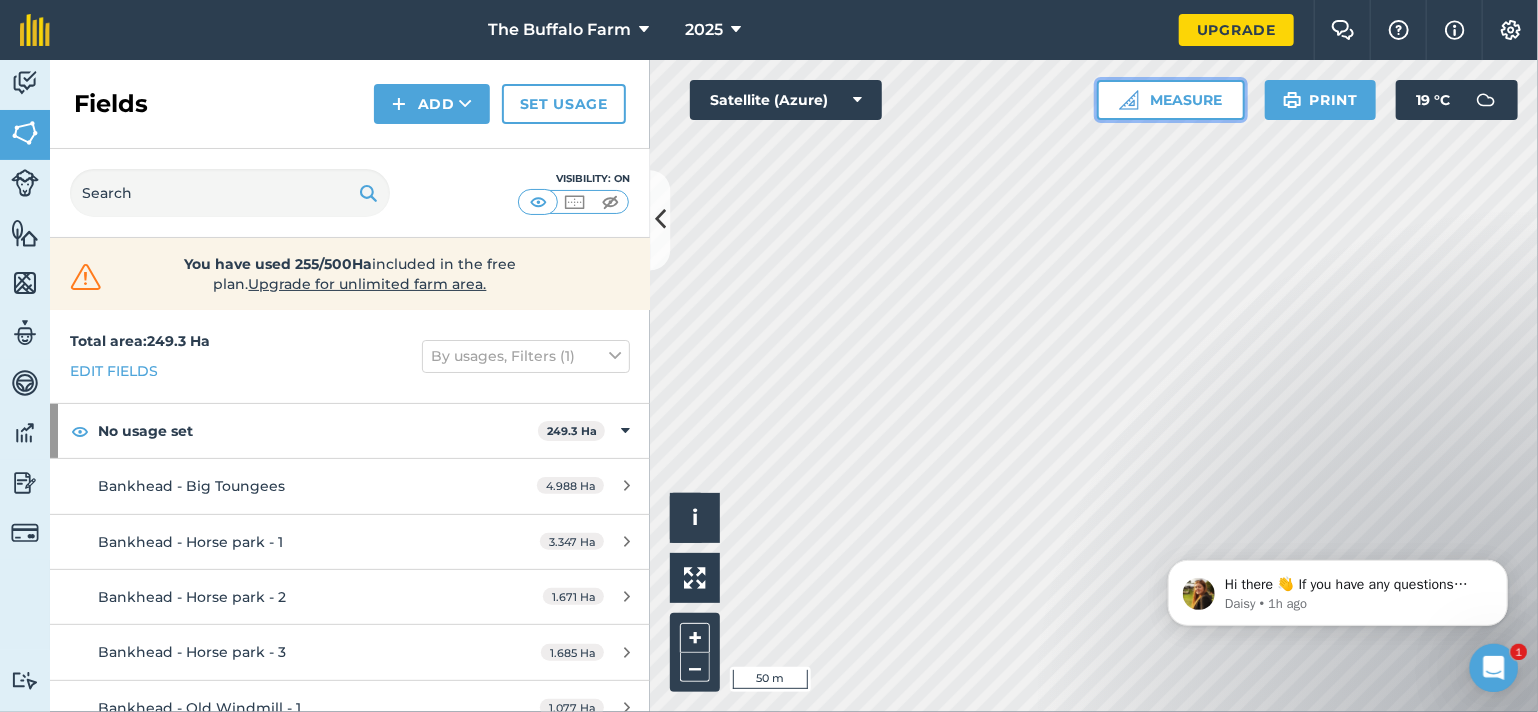 click on "Measure" at bounding box center [1171, 100] 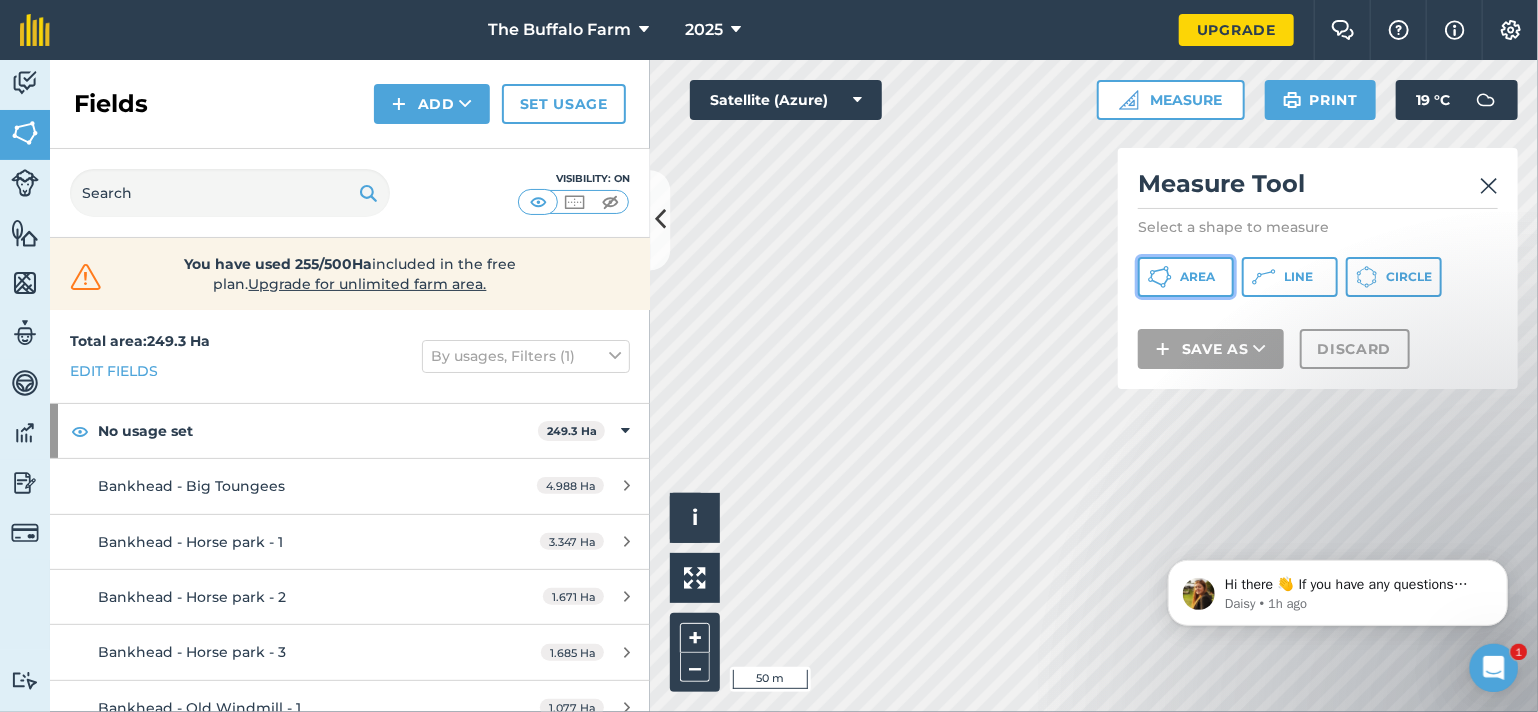 click on "Area" at bounding box center (1197, 277) 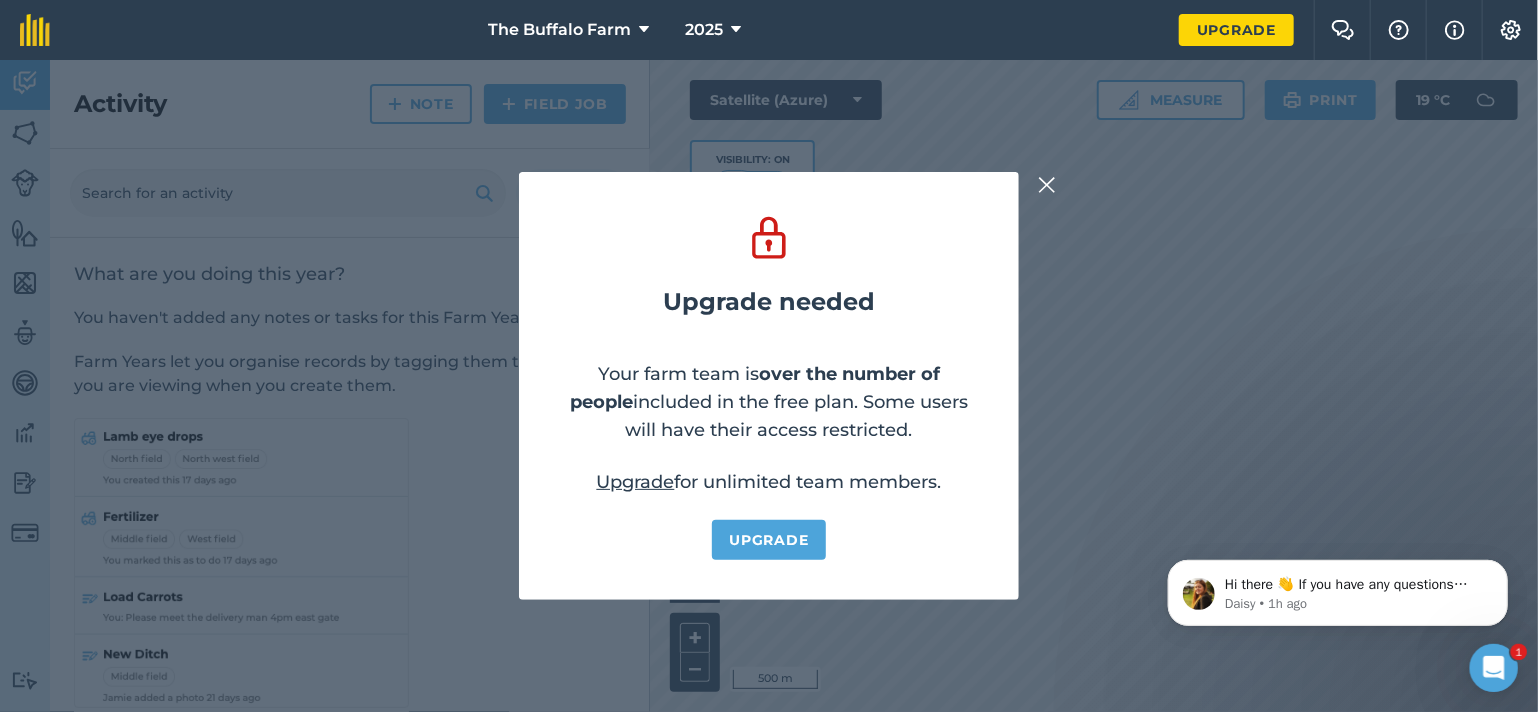 click at bounding box center [1047, 185] 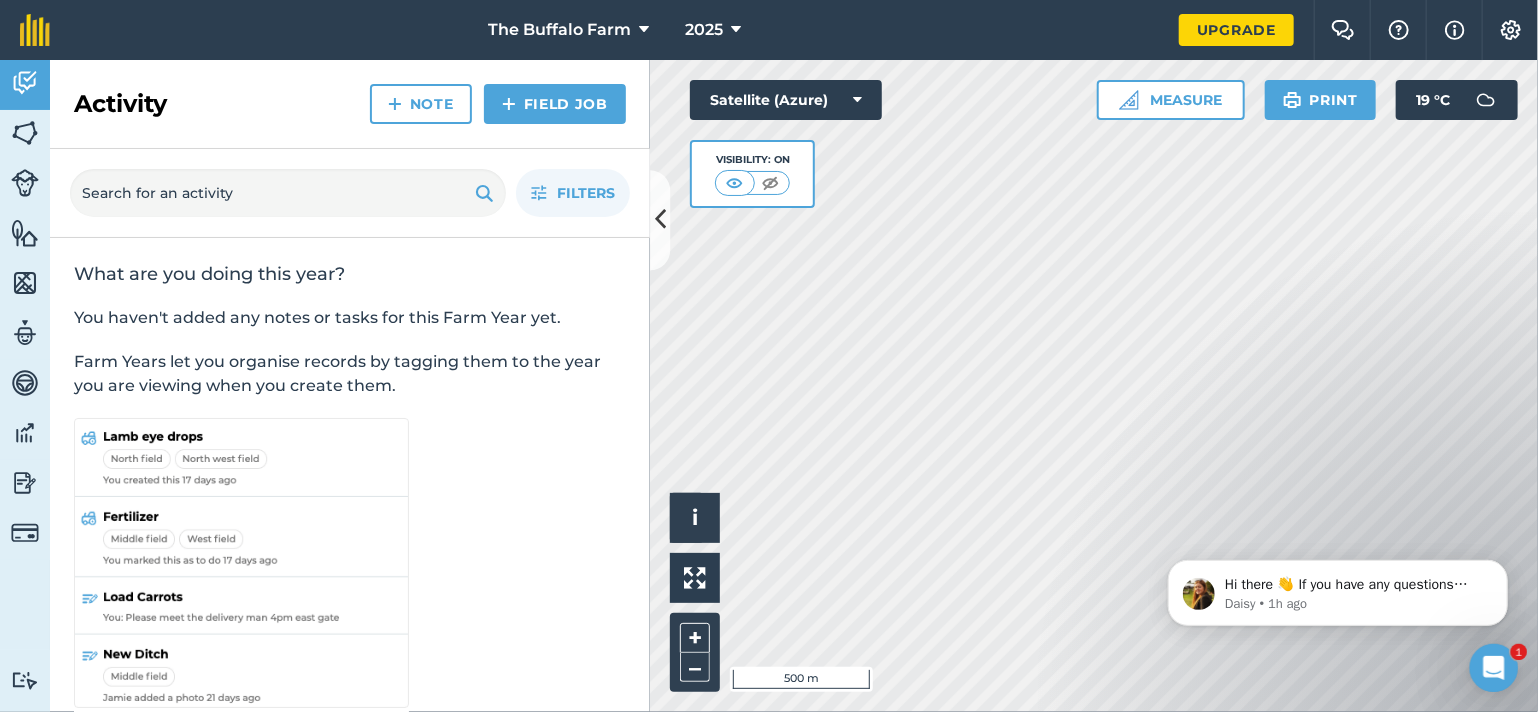 drag, startPoint x: 1218, startPoint y: 541, endPoint x: 815, endPoint y: 522, distance: 403.44763 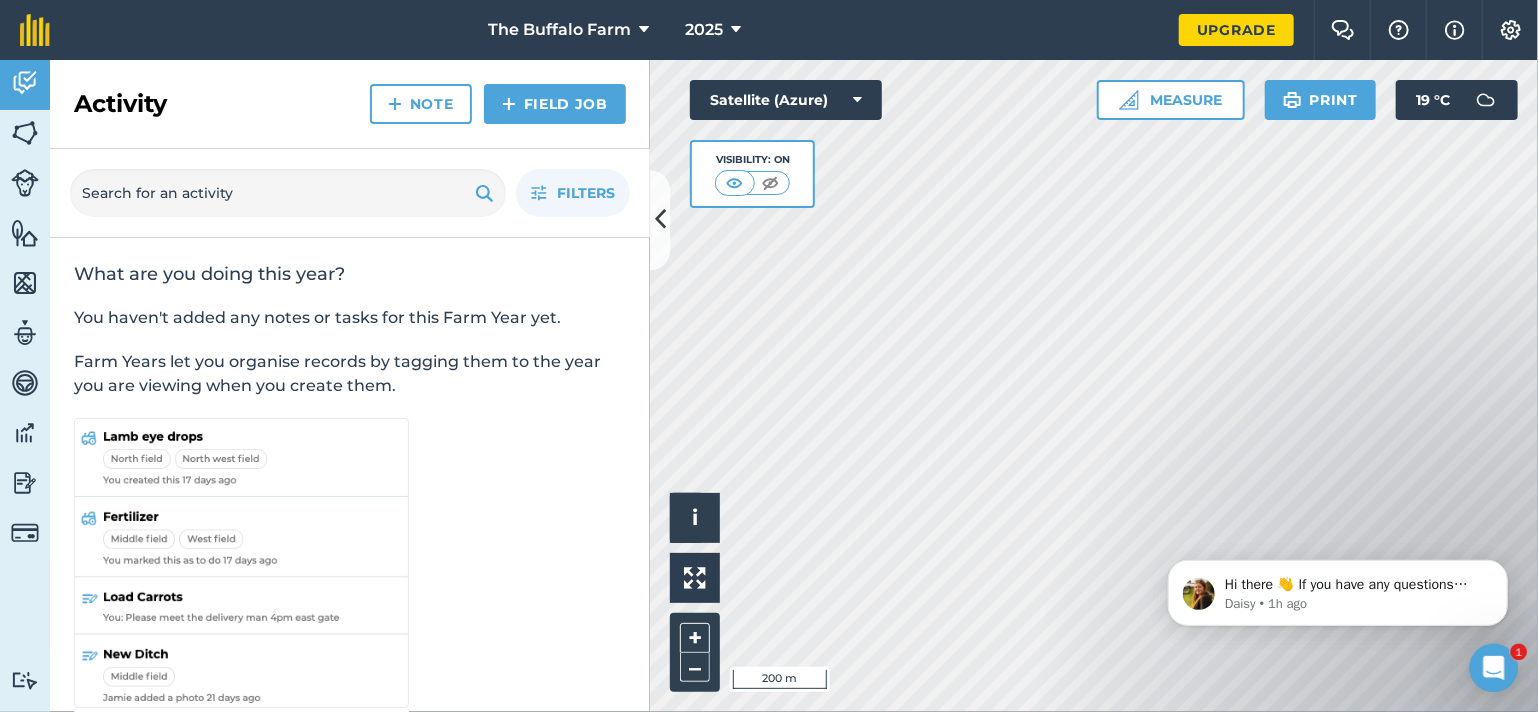 drag, startPoint x: 1163, startPoint y: 673, endPoint x: 995, endPoint y: 618, distance: 176.77386 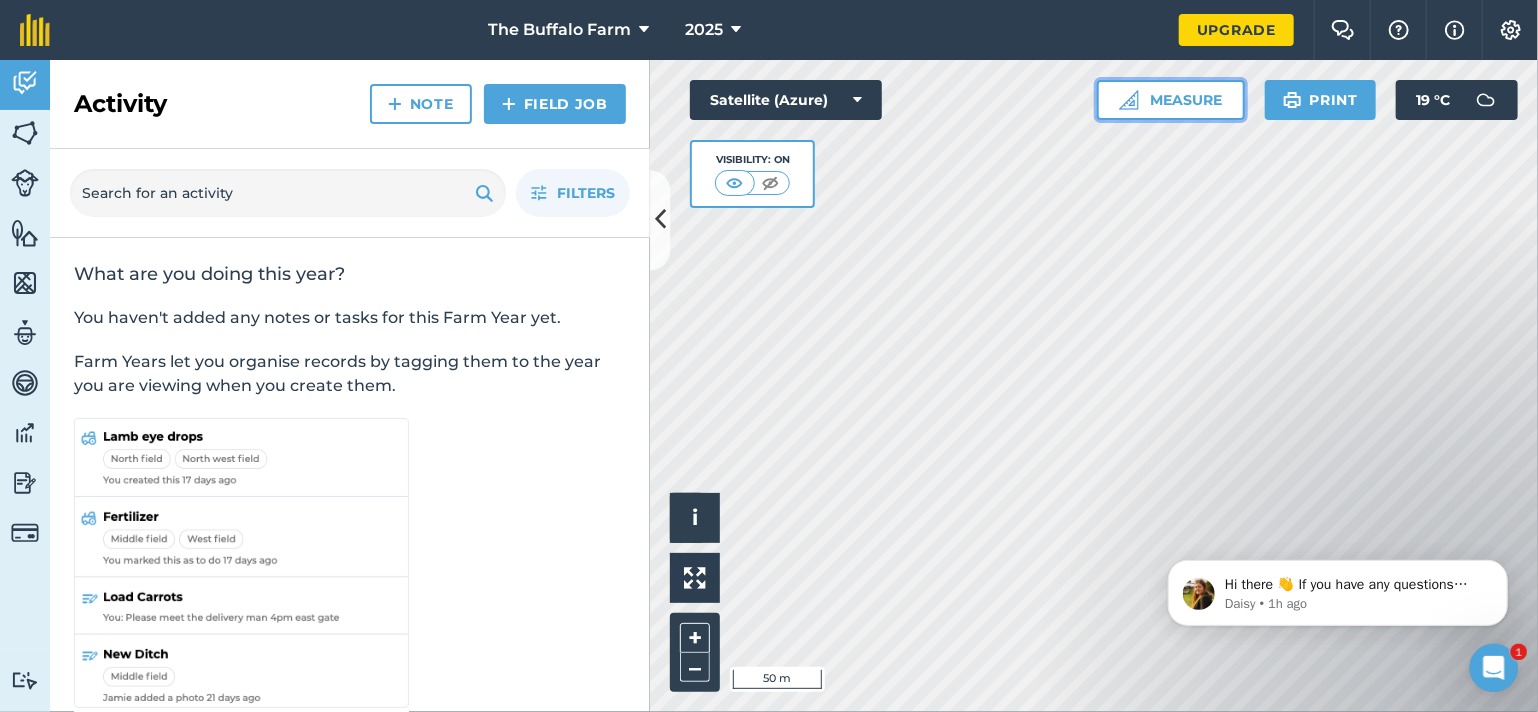 click on "Measure" at bounding box center (1171, 100) 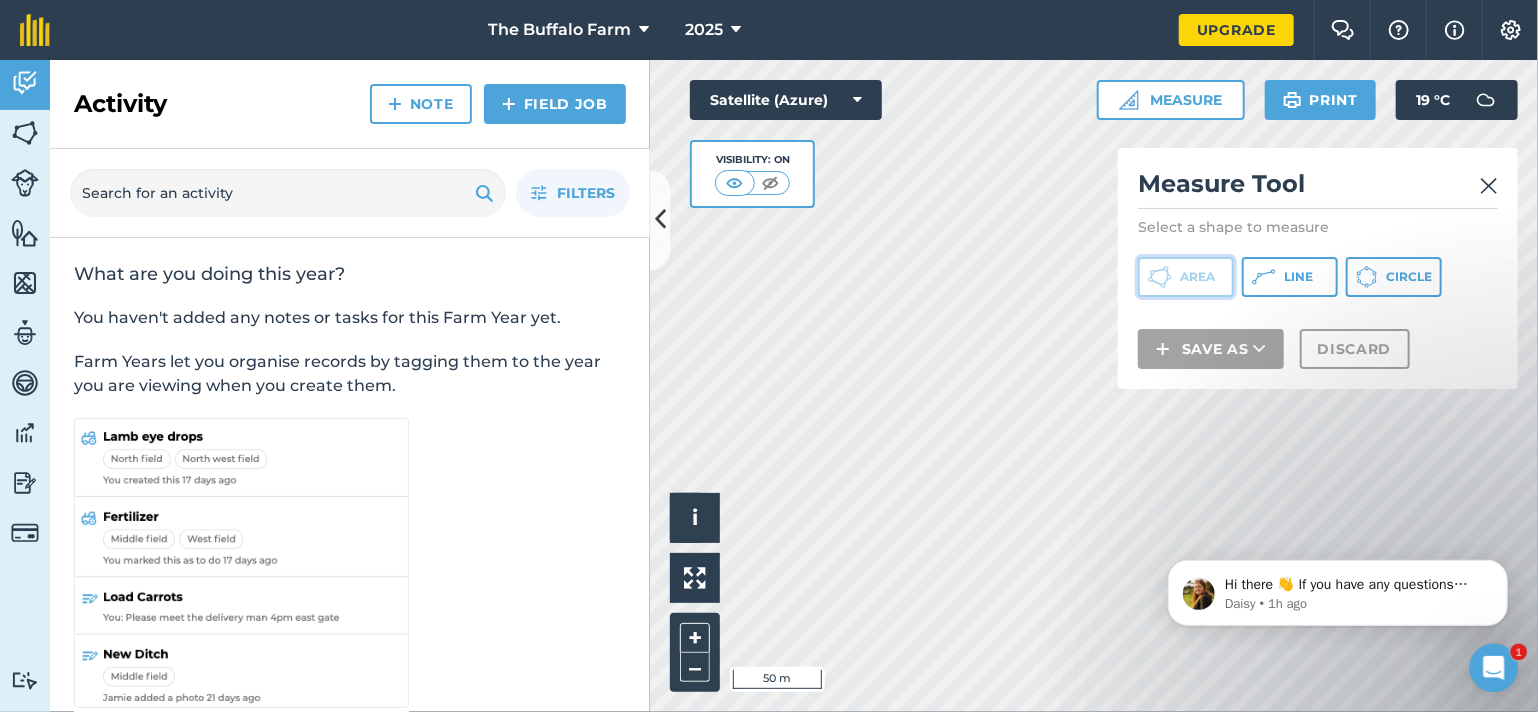 click on "Area" at bounding box center [1197, 277] 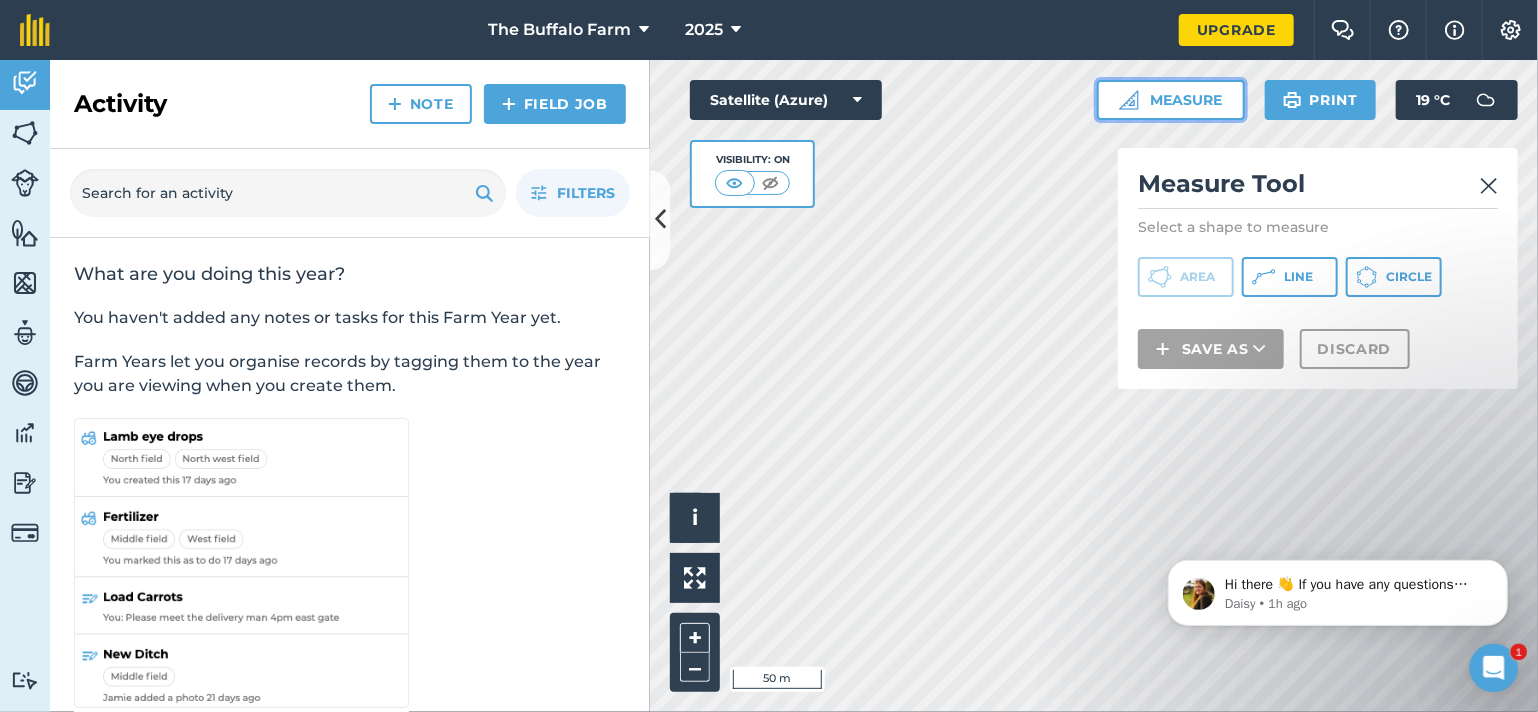 click on "Measure" at bounding box center [1171, 100] 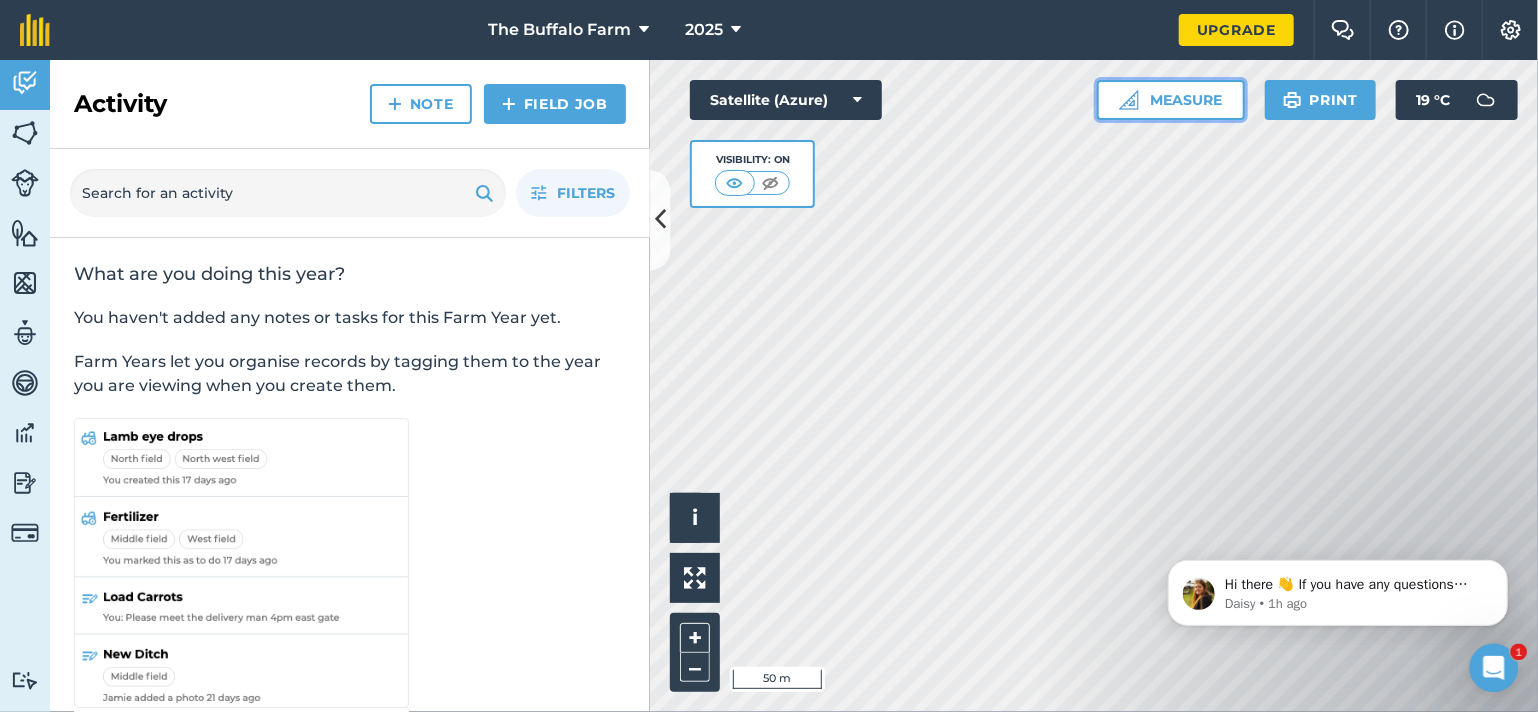 click on "Measure" at bounding box center [1171, 100] 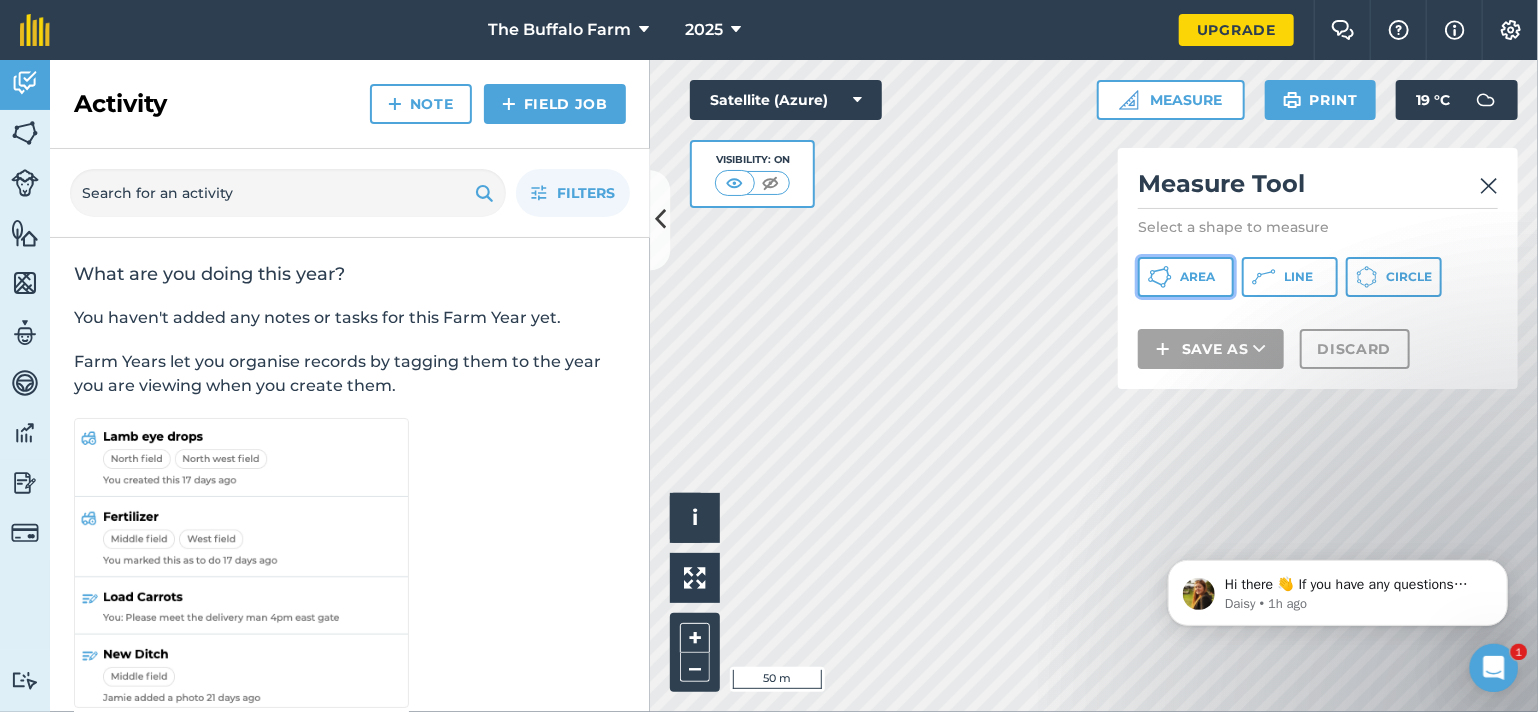 click on "Area" at bounding box center [1186, 277] 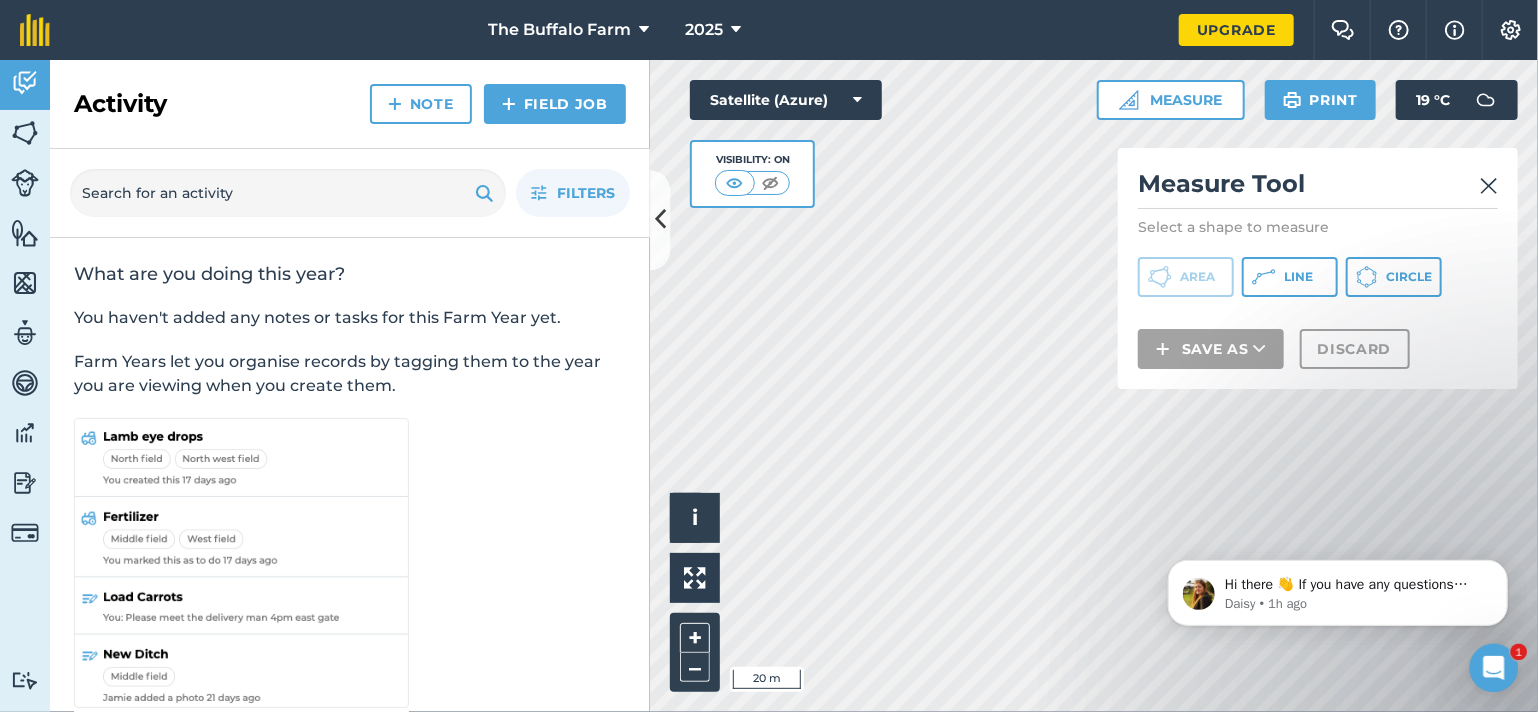 click on "Click to start drawing i © 2025 TomTom, Microsoft 20 m + – Satellite (Azure) Visibility: On Measure Measure Tool Select a shape to measure Area Line Circle   Save as   Discard Print 19   ° C" at bounding box center (1094, 386) 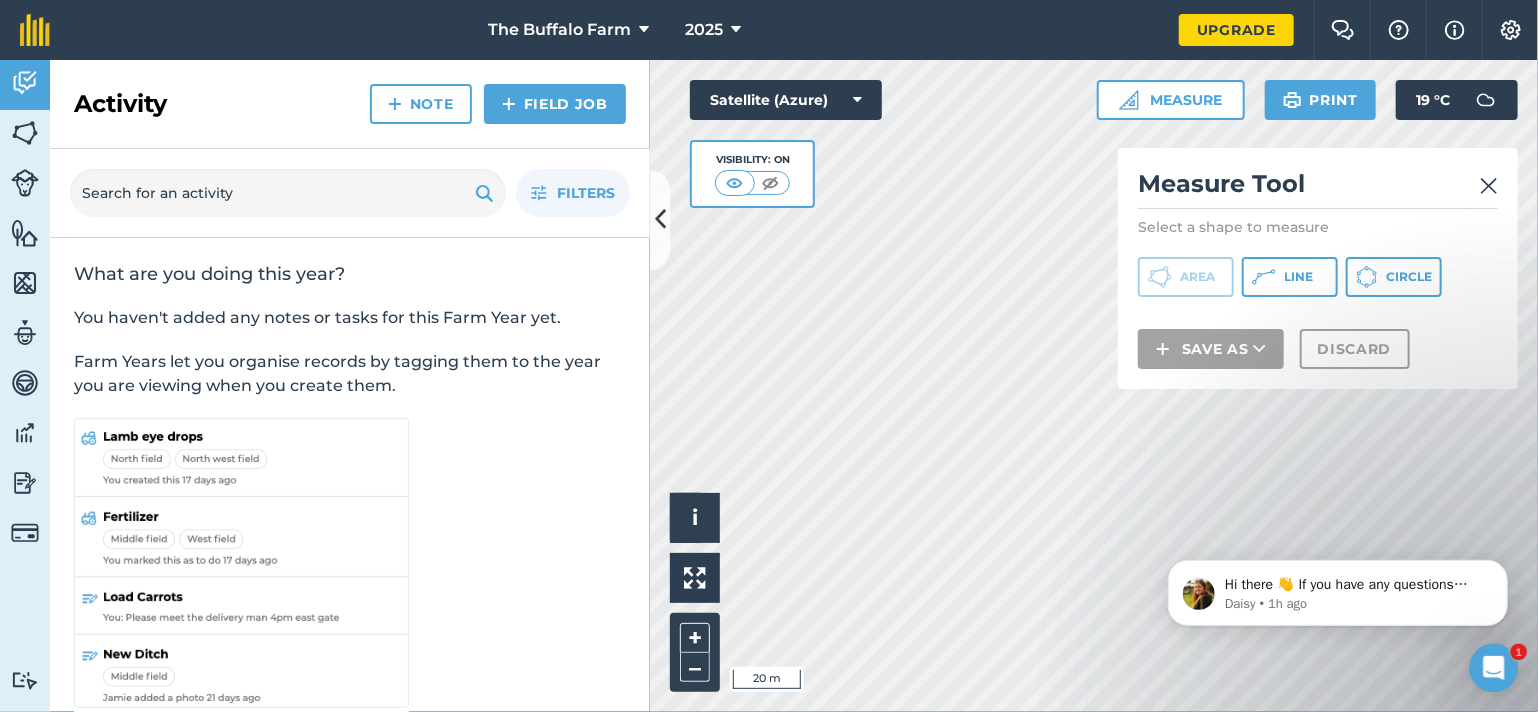 click on "Hi there 👋 If you have any questions about our pricing or which plan is right for you, I’m here to help! 🙂 [LAST] • 1h ago" at bounding box center [1337, 587] 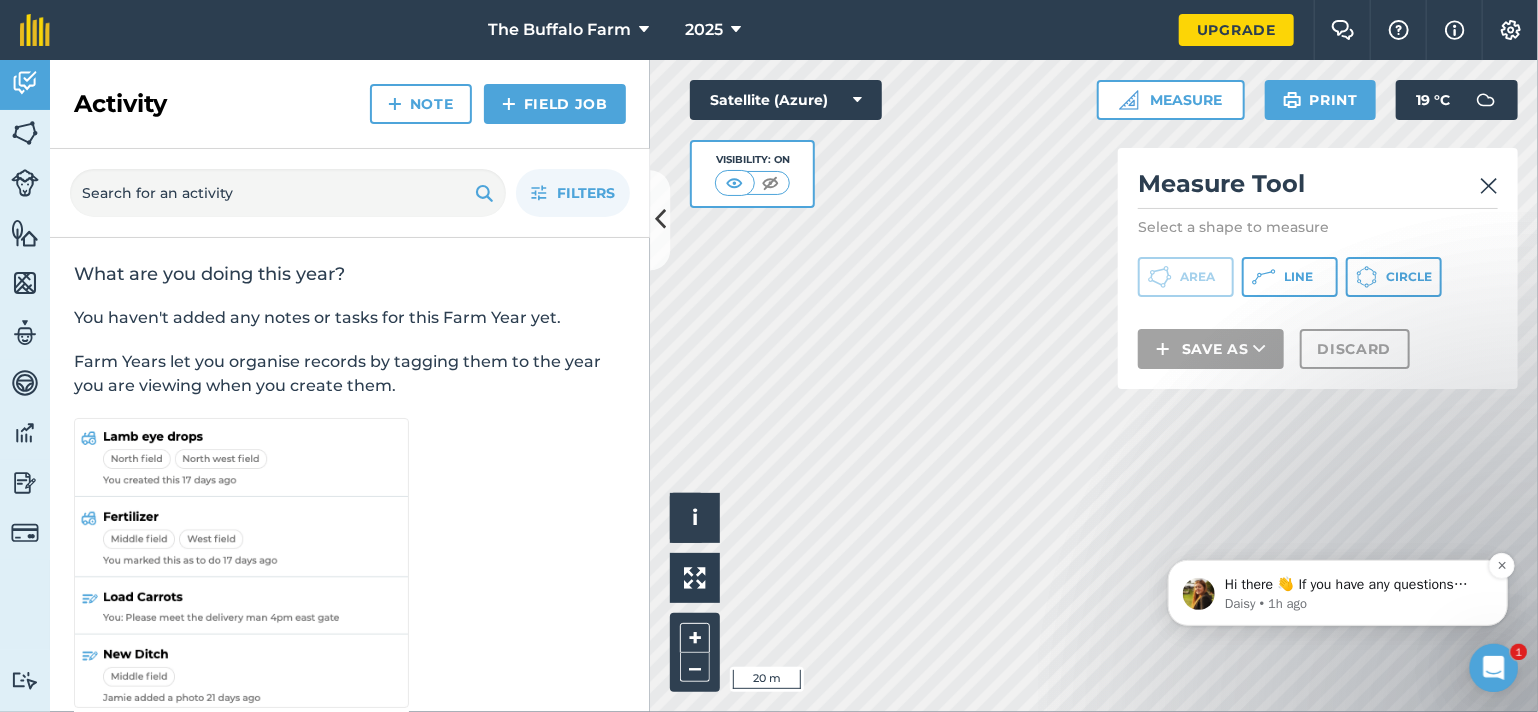 click on "Daisy • 1h ago" at bounding box center (1353, 603) 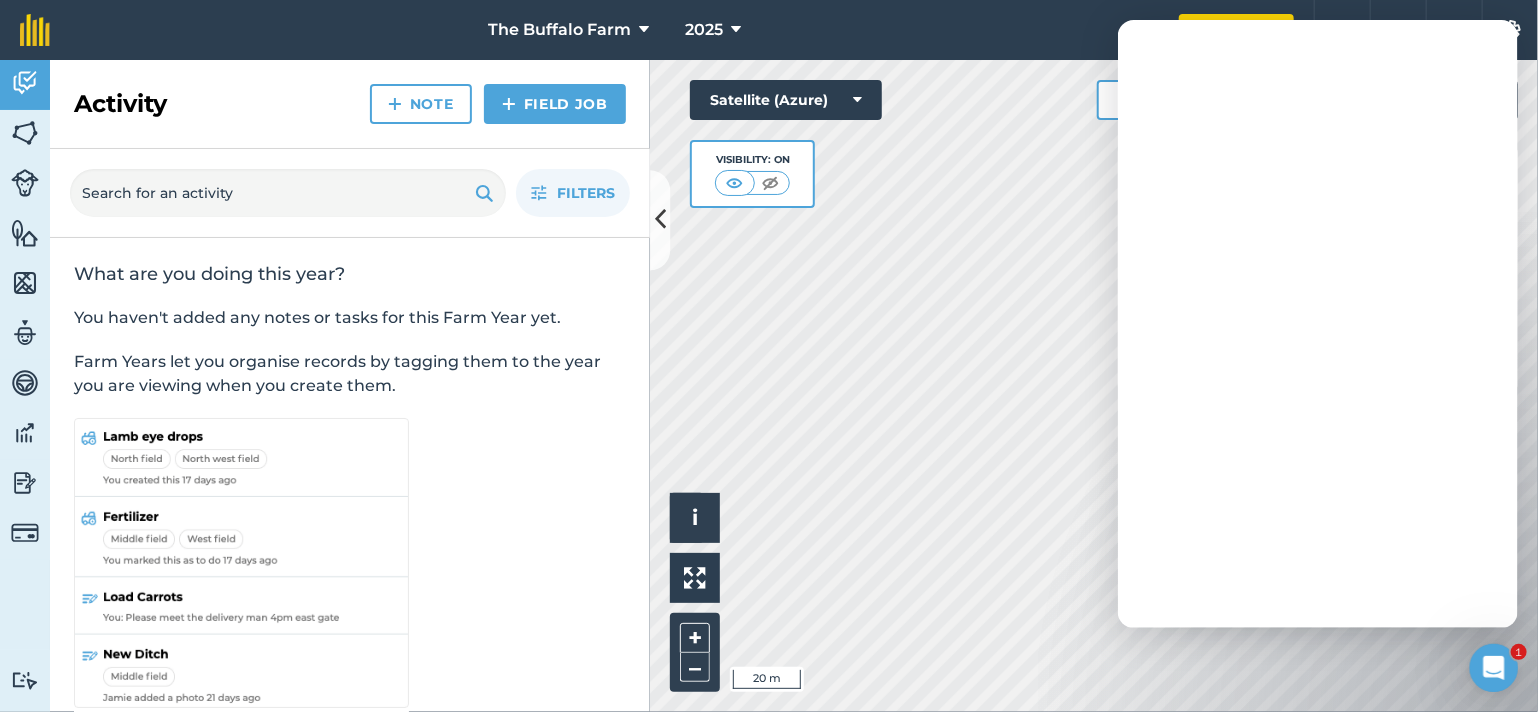 scroll, scrollTop: 0, scrollLeft: 0, axis: both 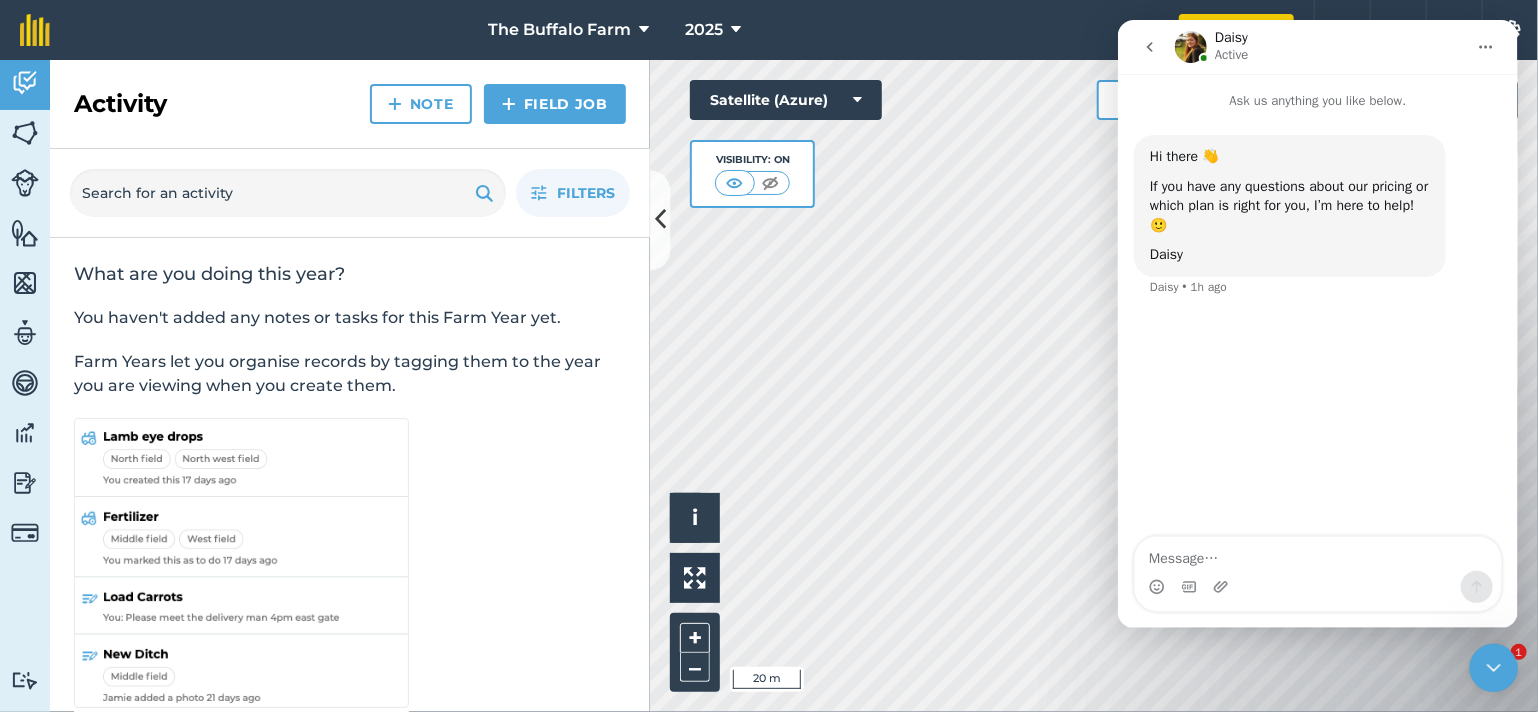 click 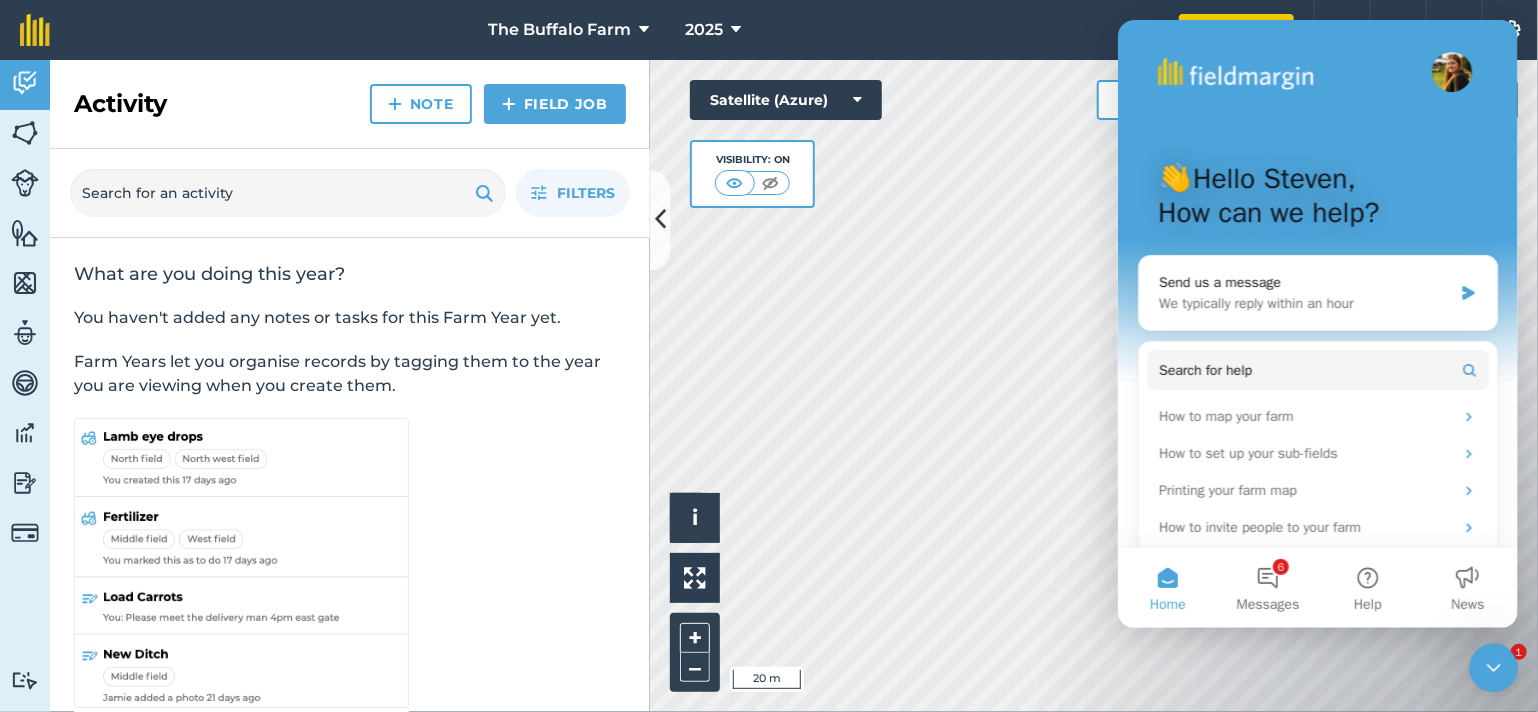 click on "👋Hello Steven, How can we help?" at bounding box center [1317, 200] 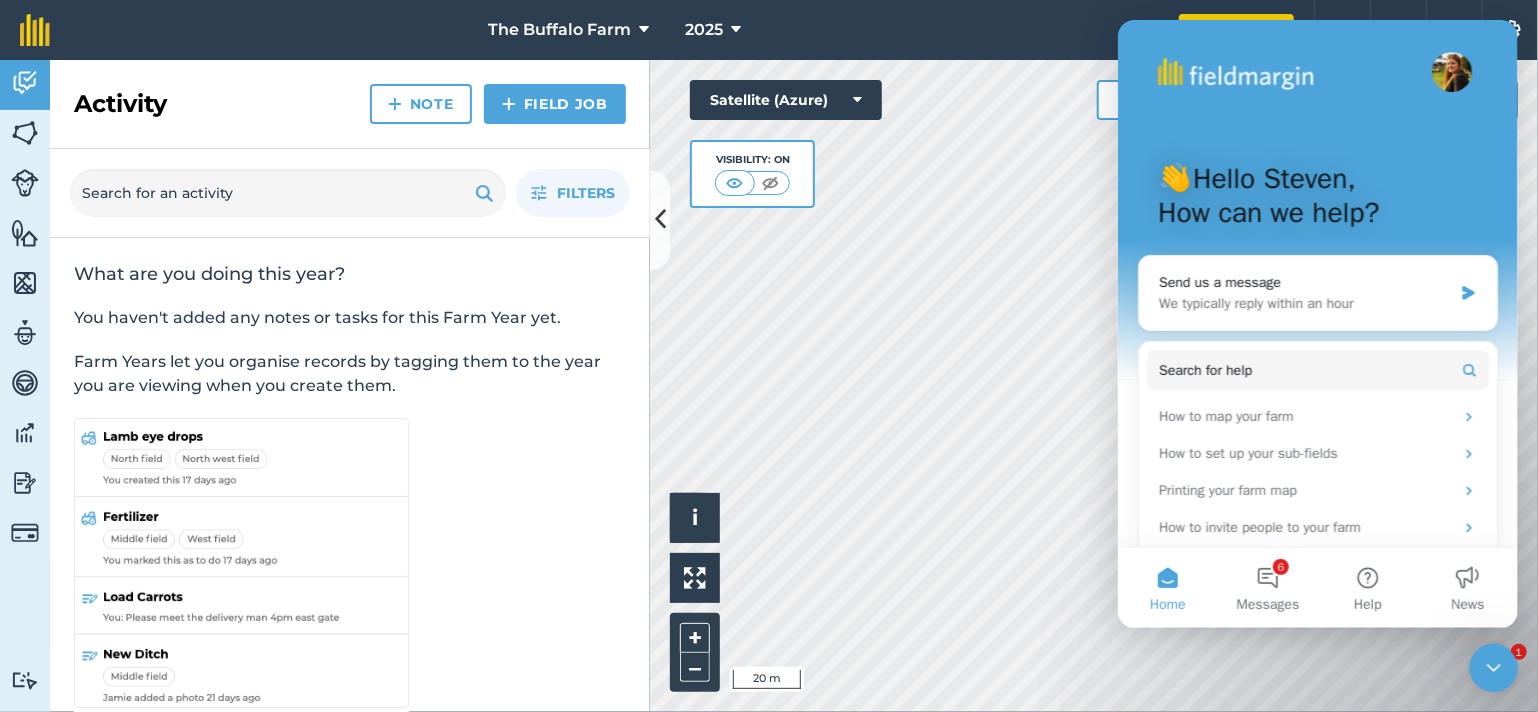 click on "Home" at bounding box center (1167, 588) 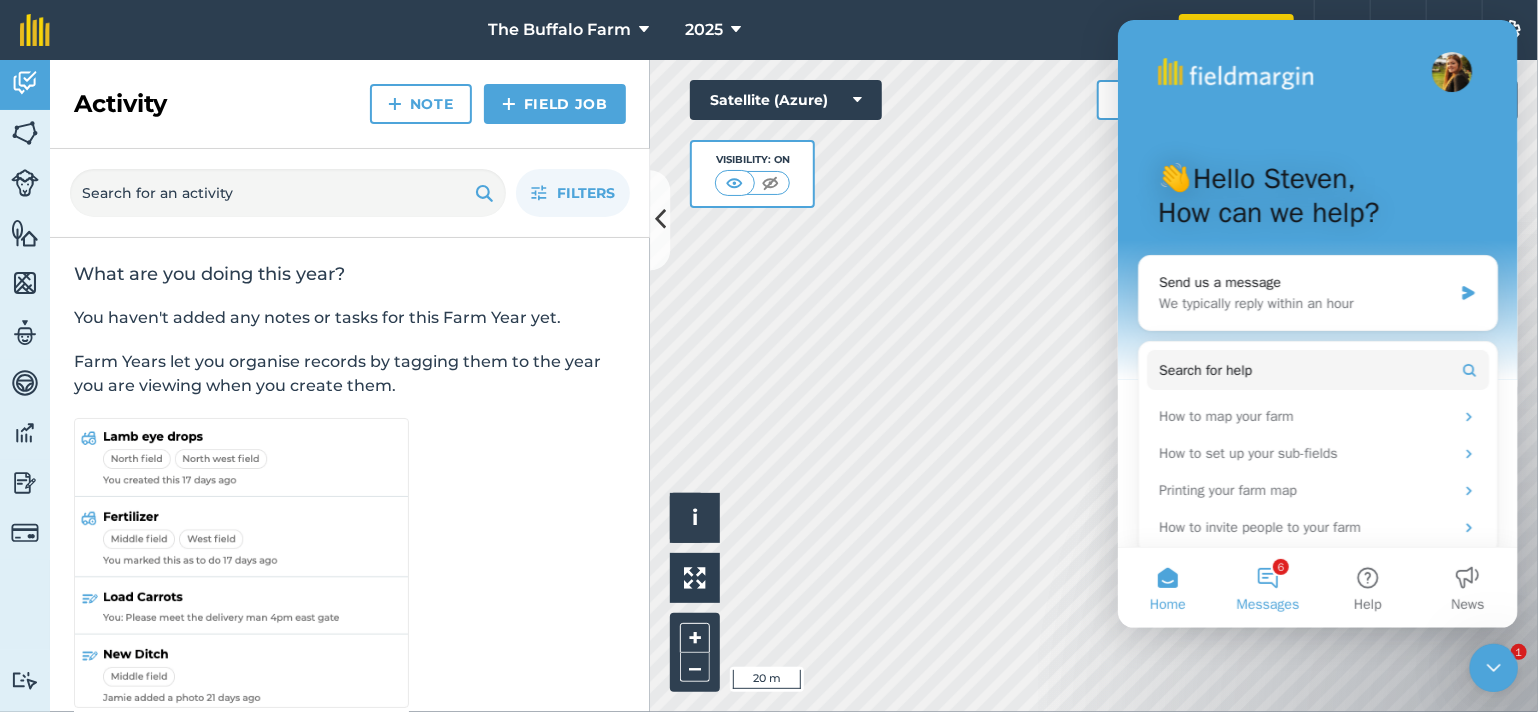 click on "6 Messages" at bounding box center (1267, 588) 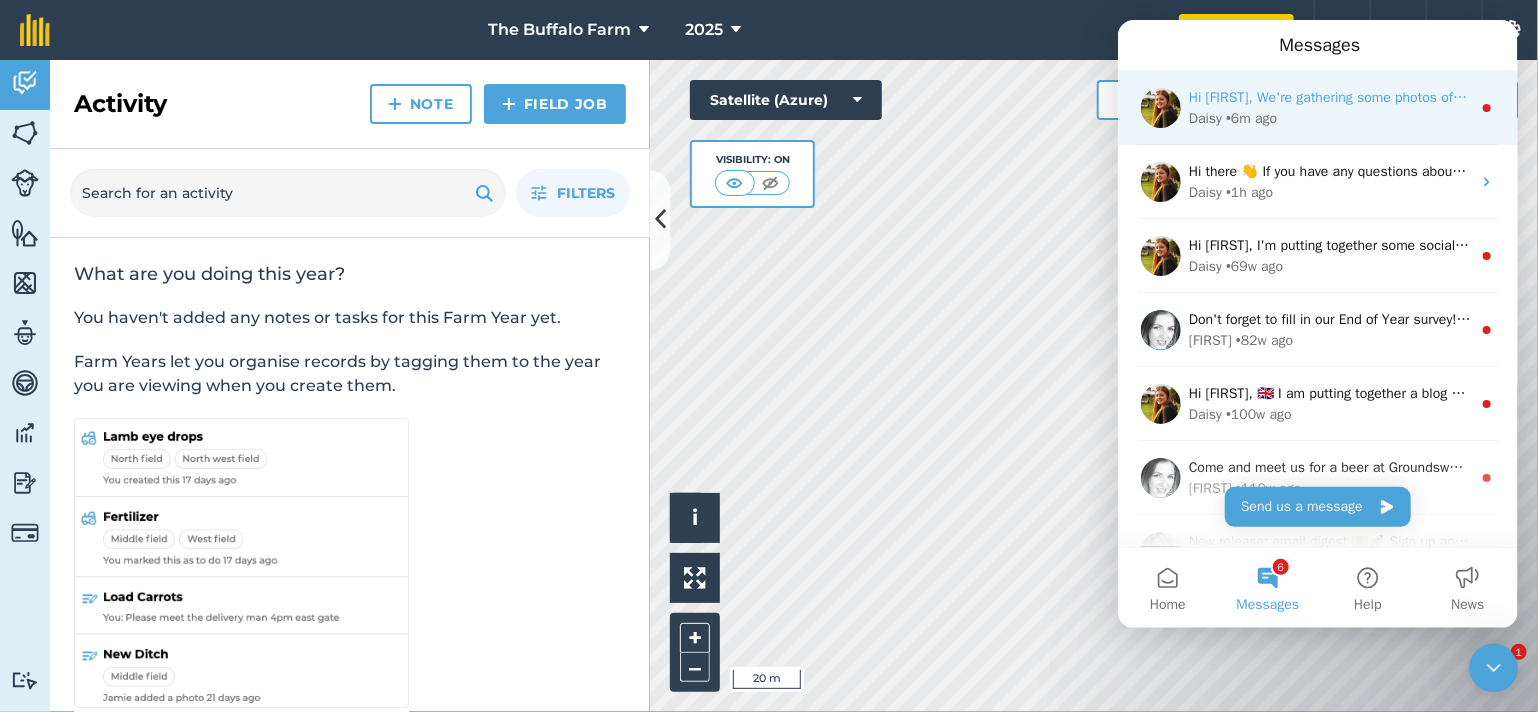 click on "Hi [FIRST],   We're gathering some photos of what our users are getting up to on farm at the moment to share across our social media channels - are you able to help out? 🚜🐑   If you've got any pictures which you don't mind us sharing either pop them in the chat below 👇 or send via email to [EMAIL] 📩   Cheers,  [LAST]" at bounding box center [2167, 97] 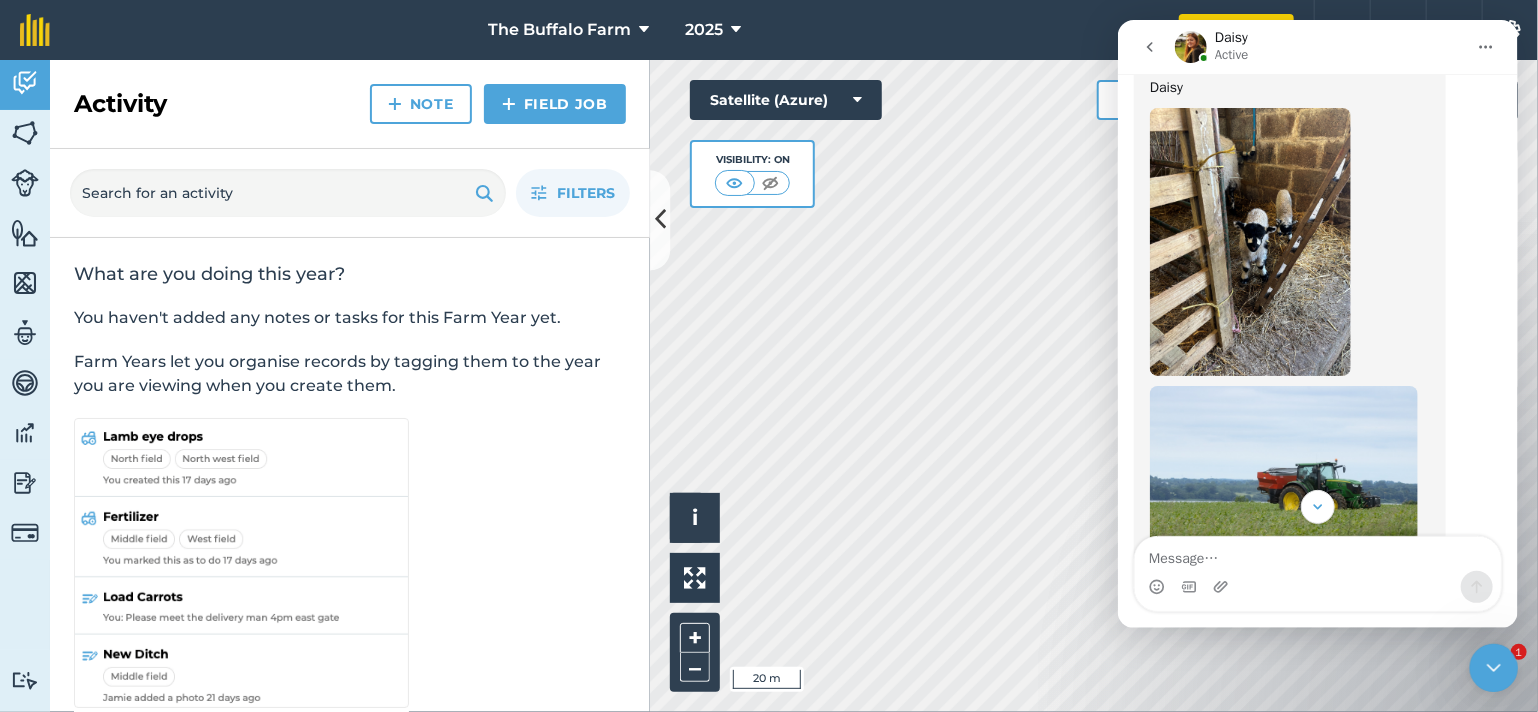 scroll, scrollTop: 0, scrollLeft: 0, axis: both 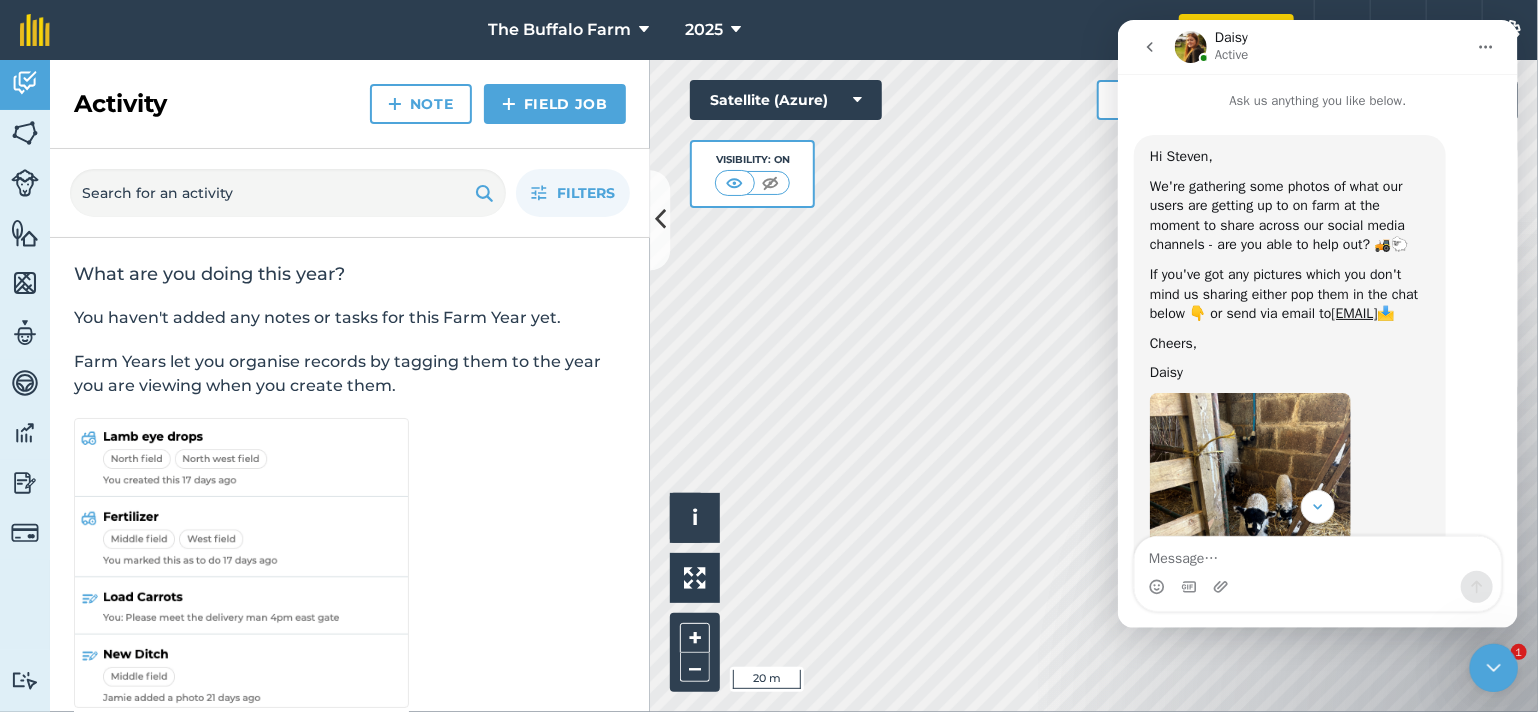 click at bounding box center [1485, 47] 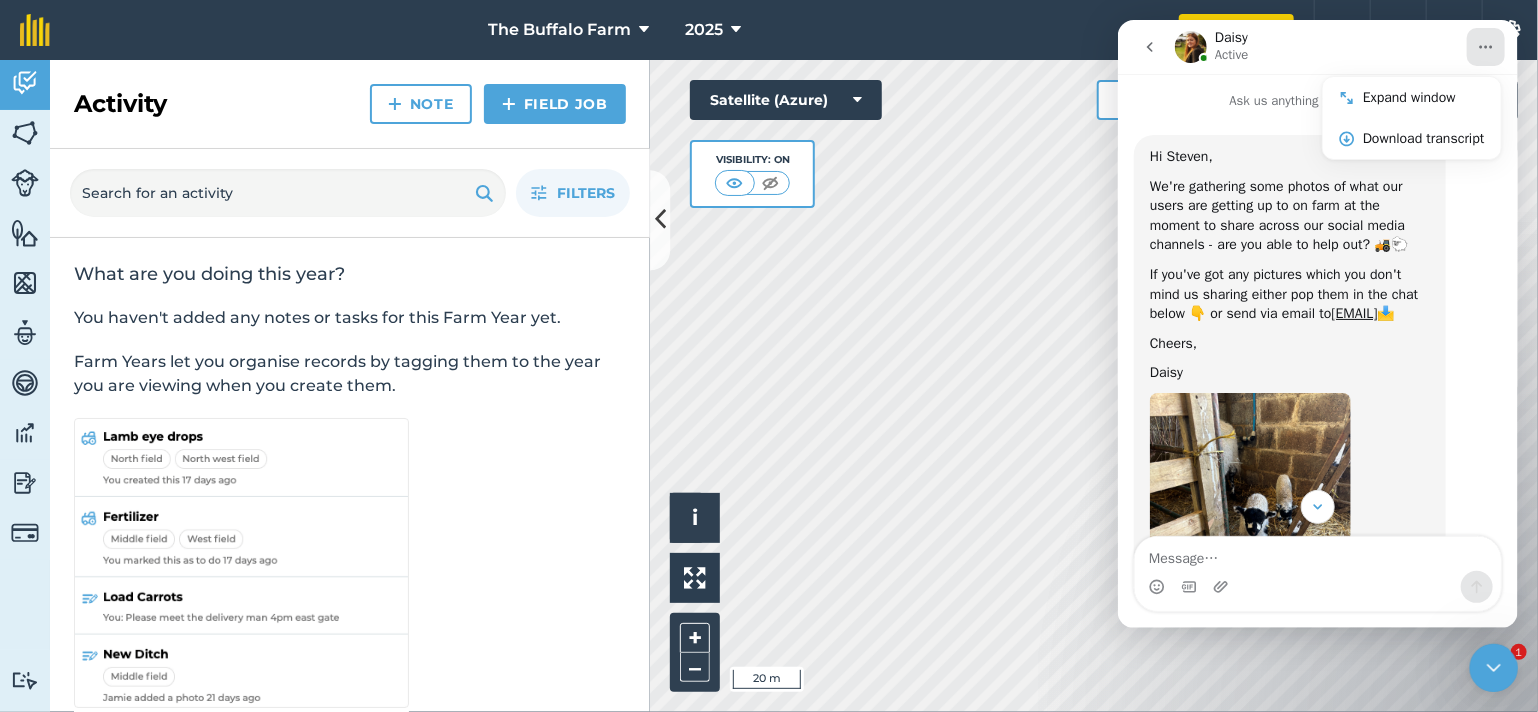 click 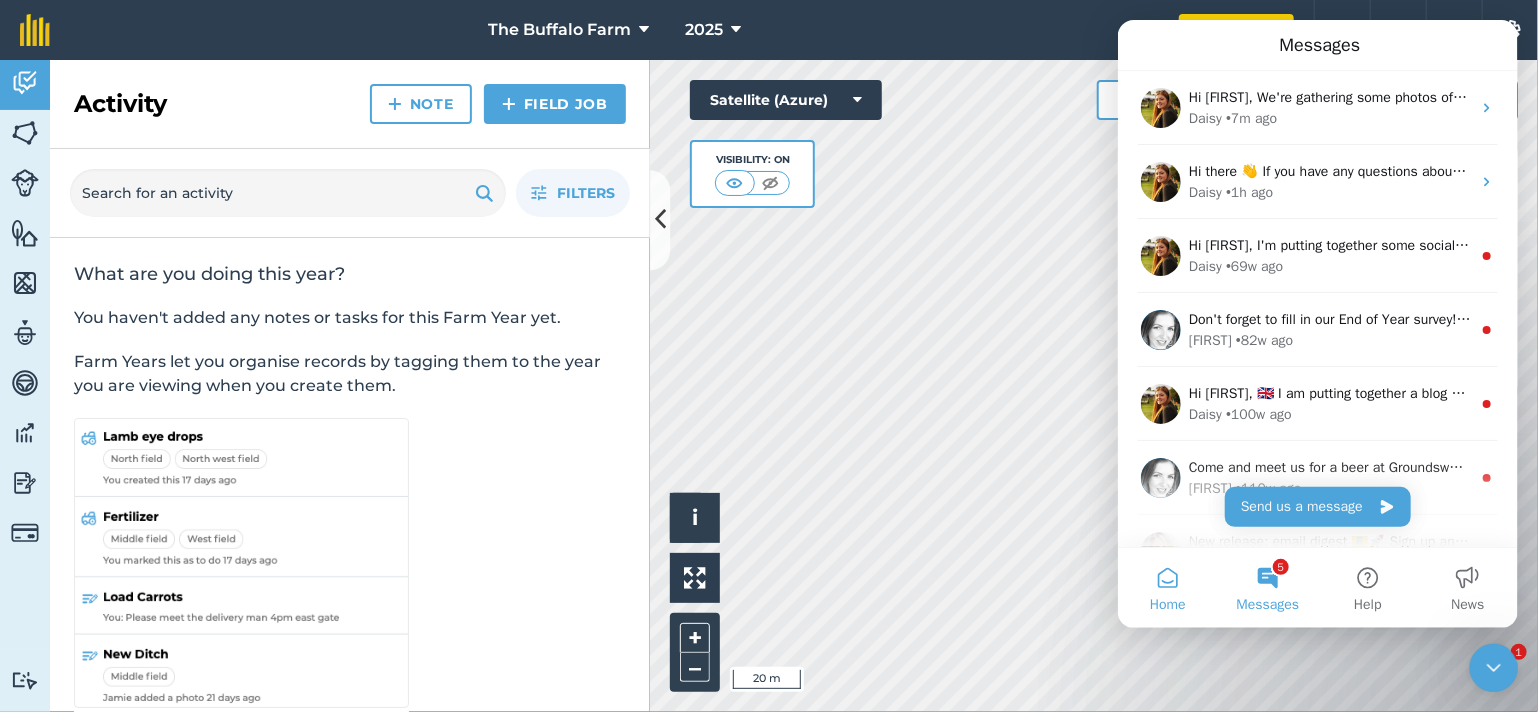 click on "Home" at bounding box center (1167, 588) 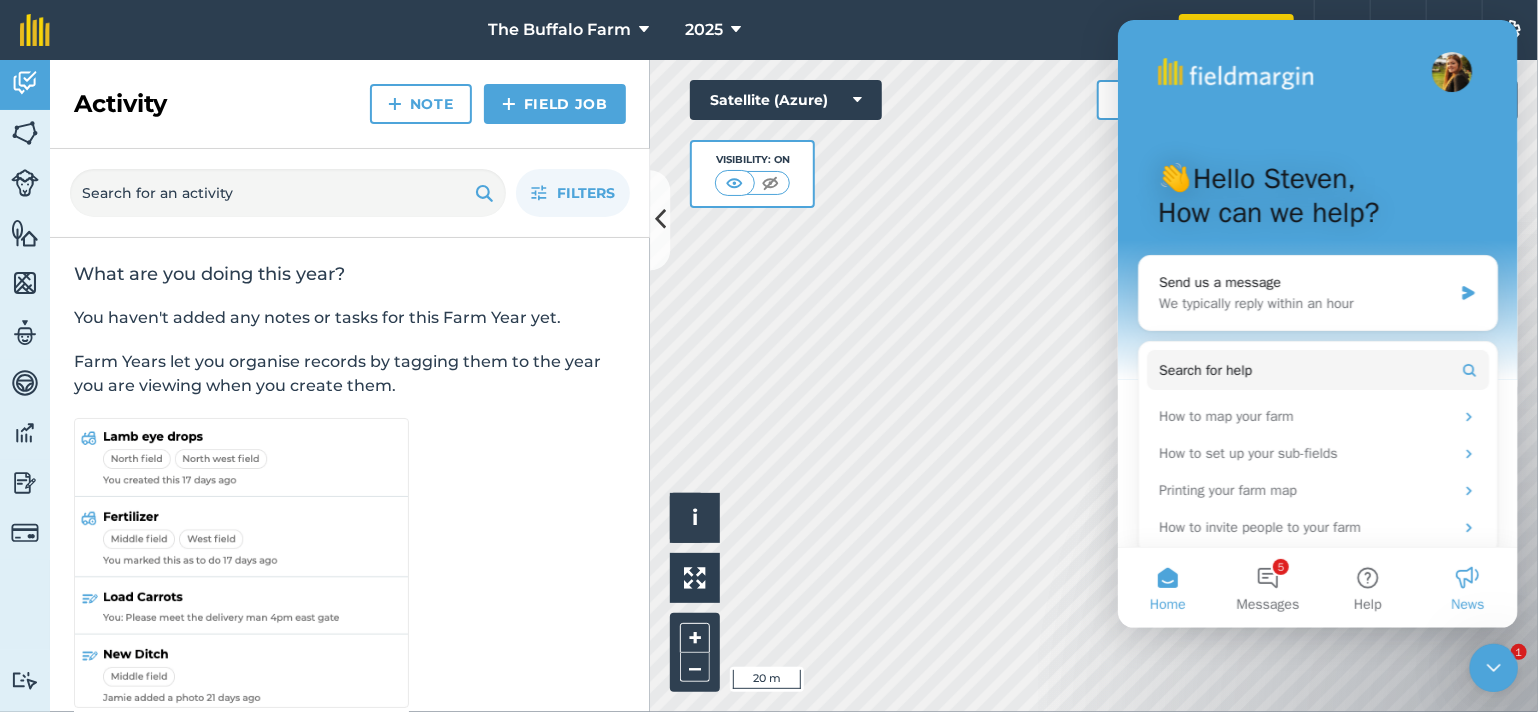 click on "News" at bounding box center (1467, 588) 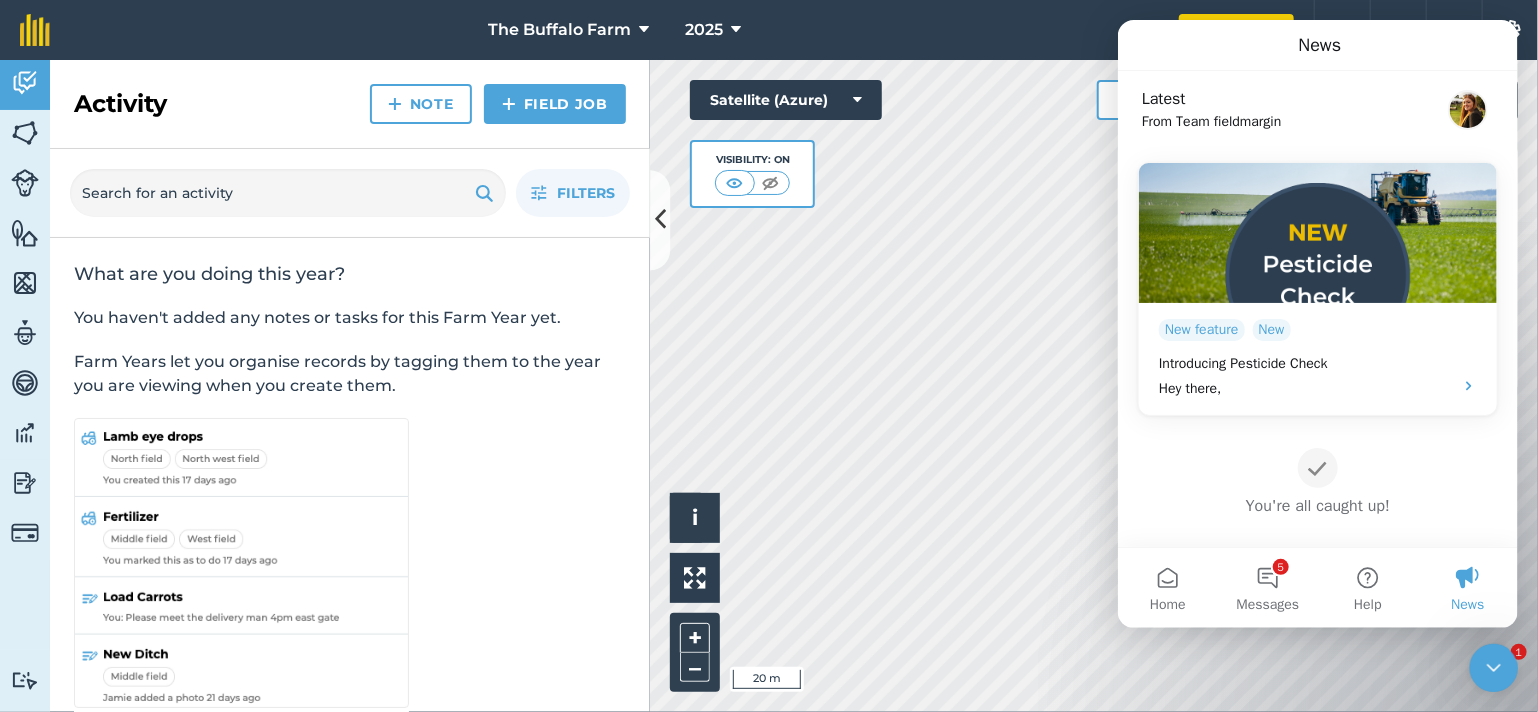 click on "News" at bounding box center [1467, 588] 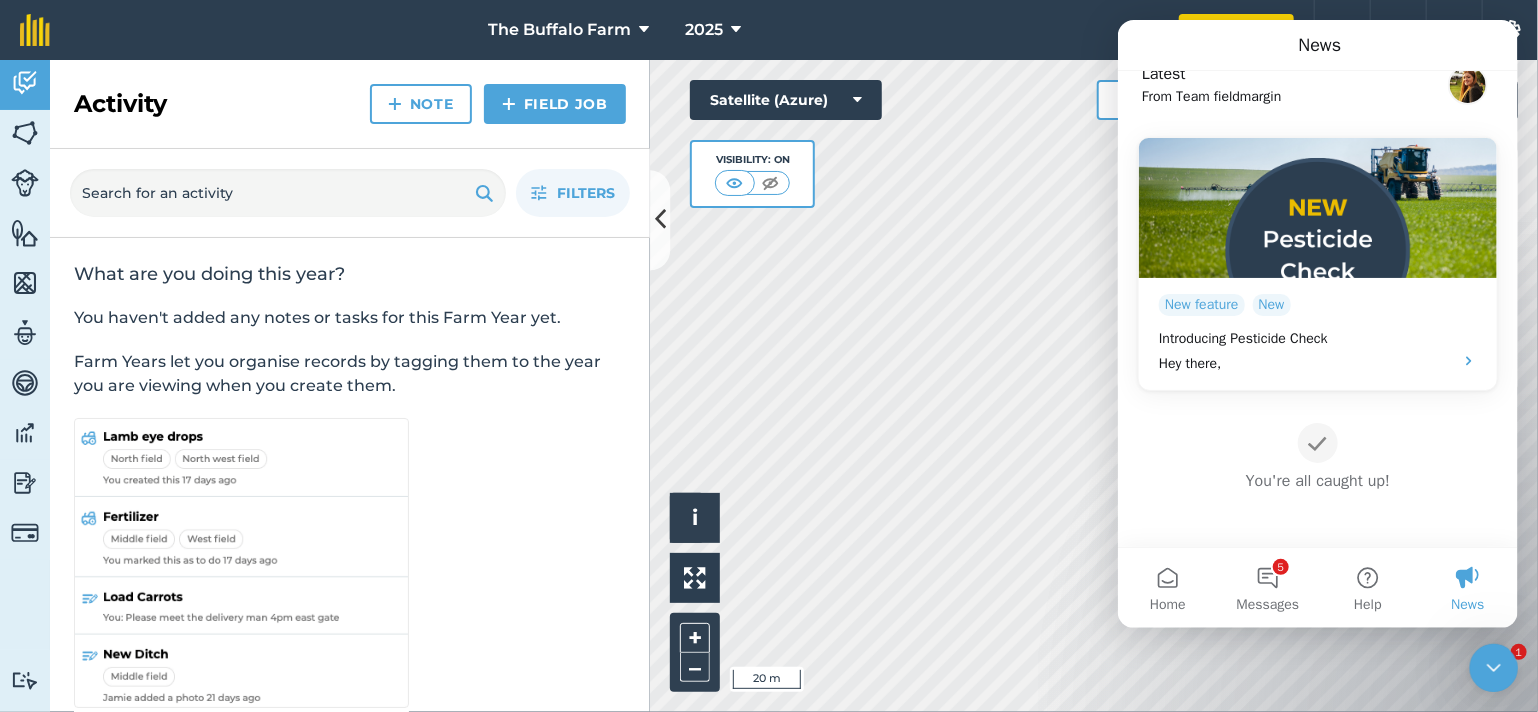 scroll, scrollTop: 0, scrollLeft: 0, axis: both 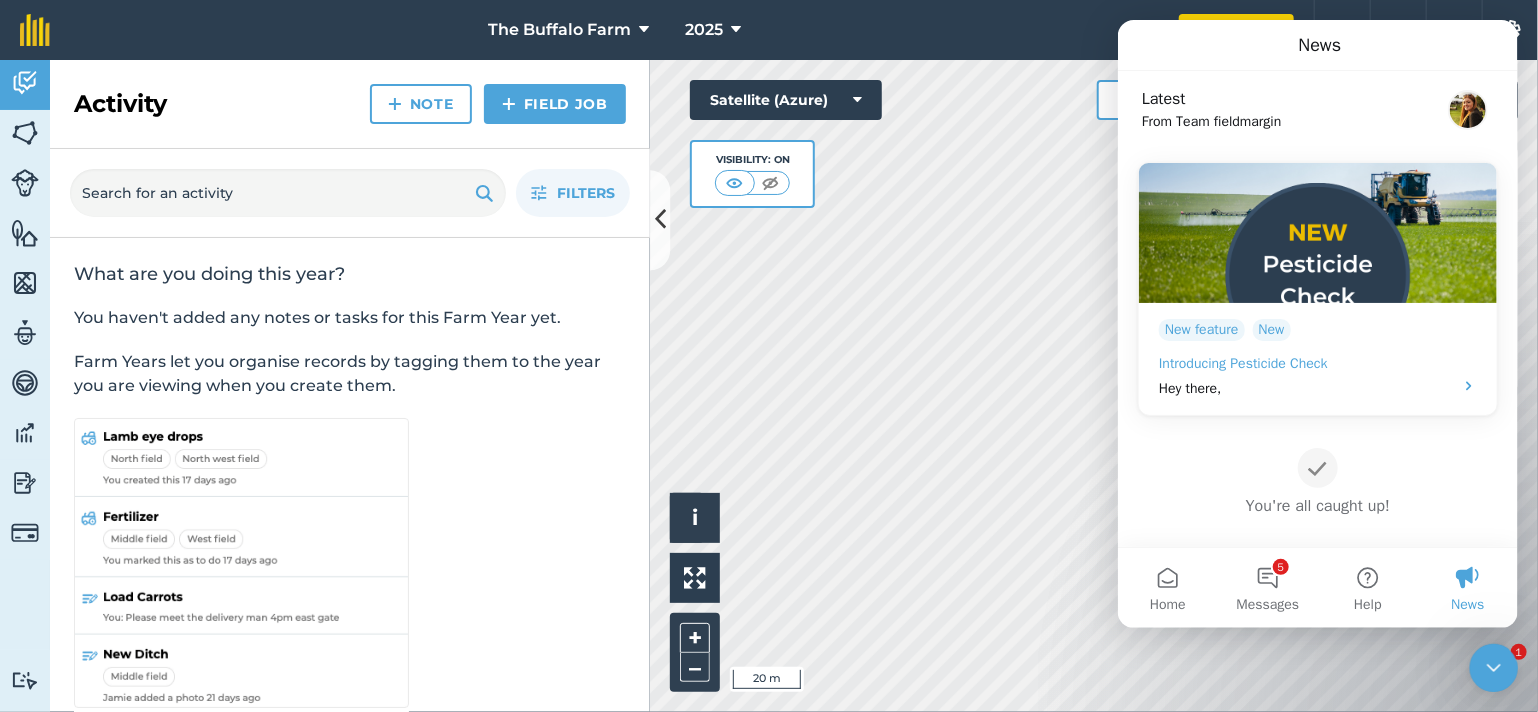 drag, startPoint x: 1332, startPoint y: 98, endPoint x: 1375, endPoint y: 307, distance: 213.3776 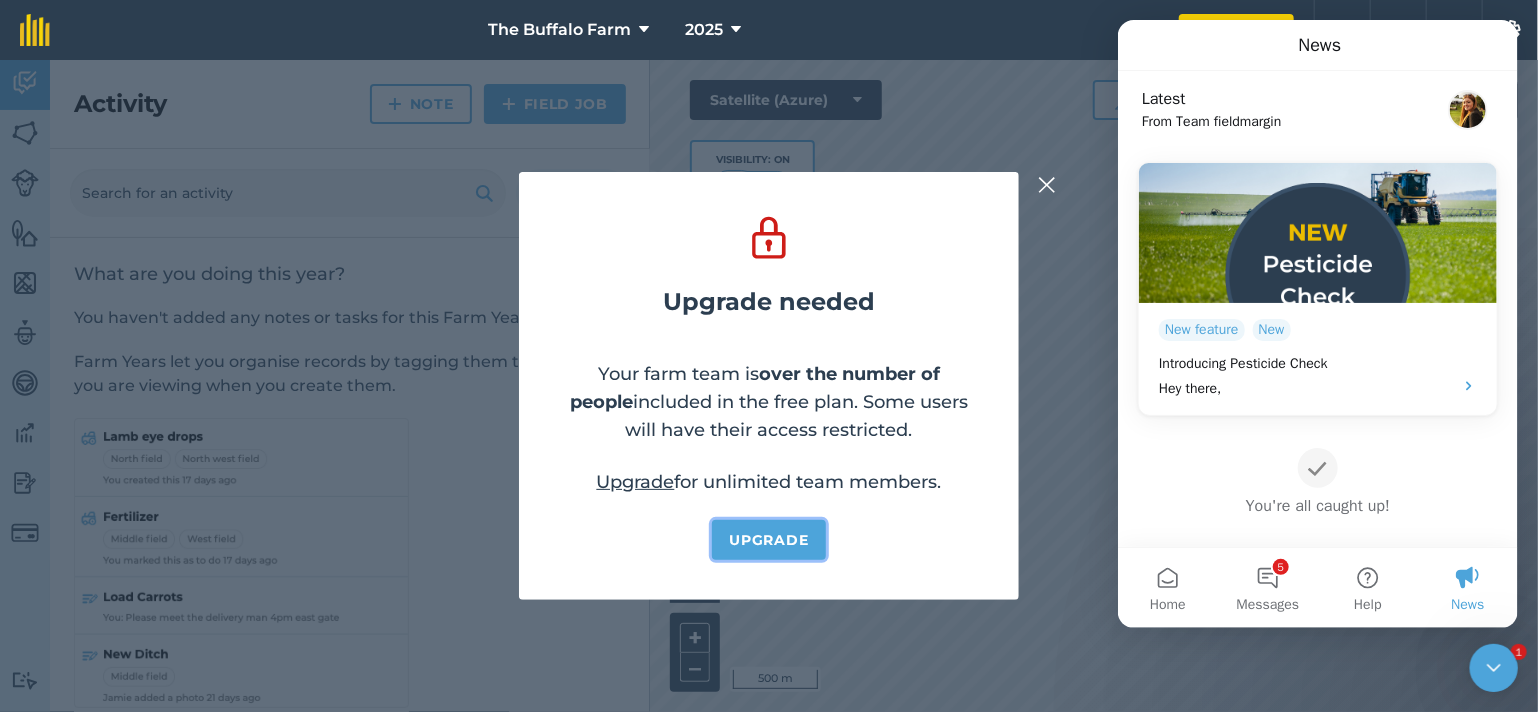 click on "Upgrade" at bounding box center [769, 540] 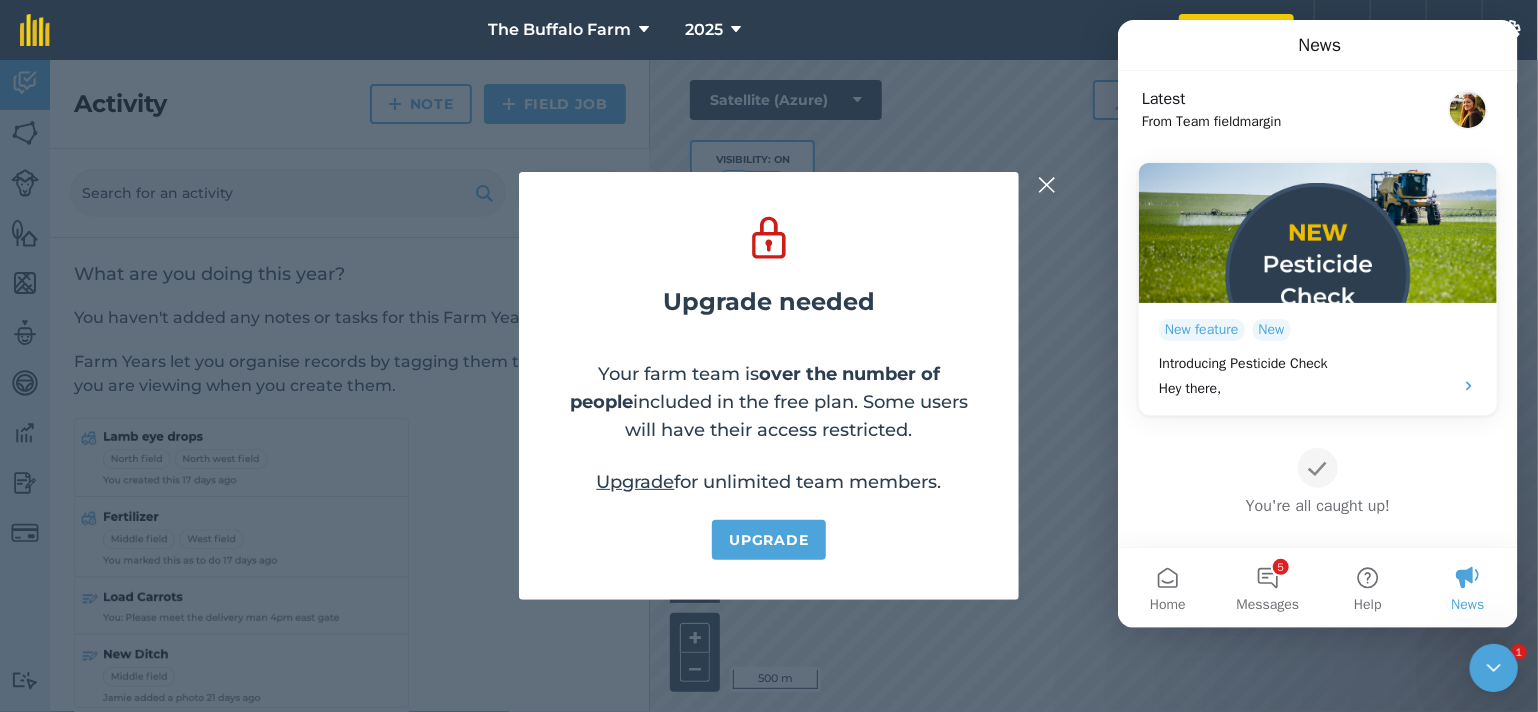 click at bounding box center [1047, 185] 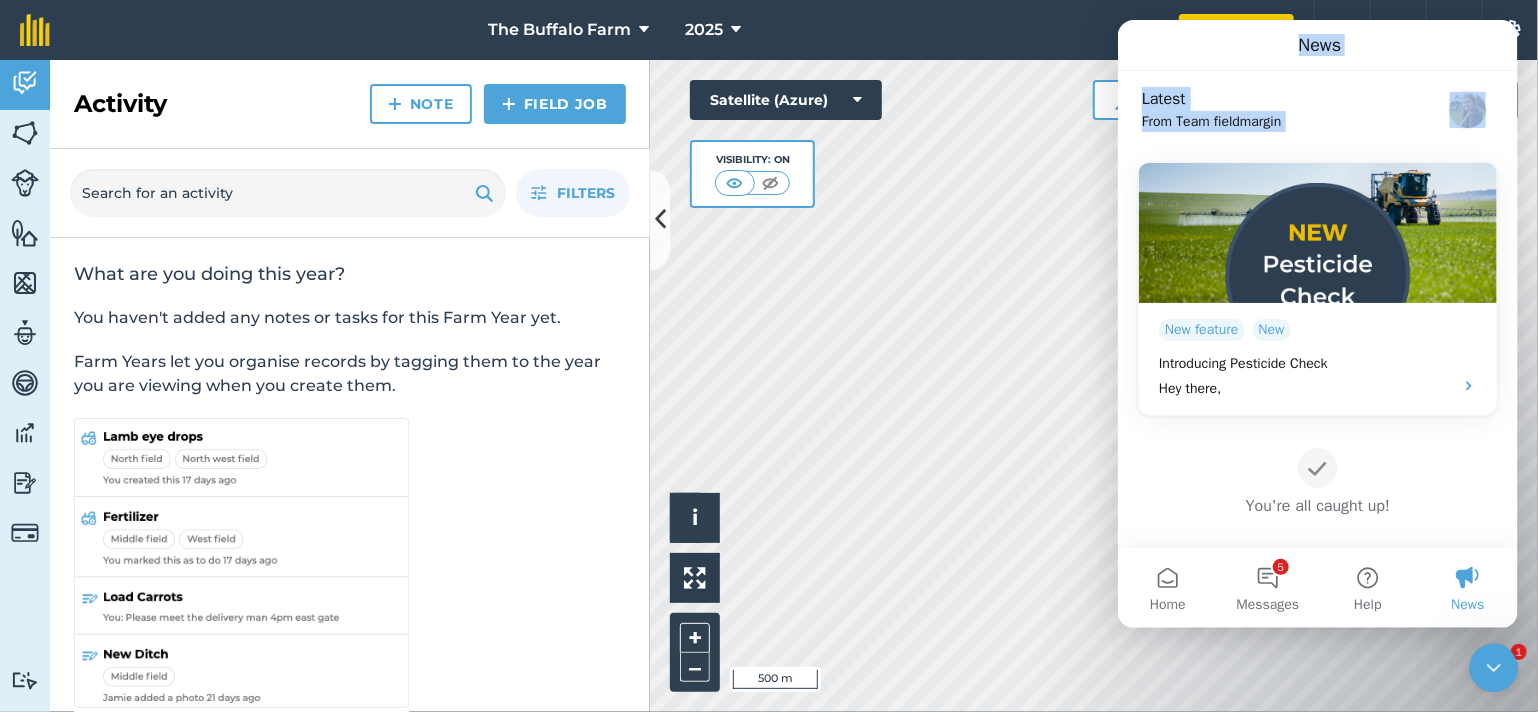 drag, startPoint x: 1488, startPoint y: 77, endPoint x: 1269, endPoint y: 66, distance: 219.27608 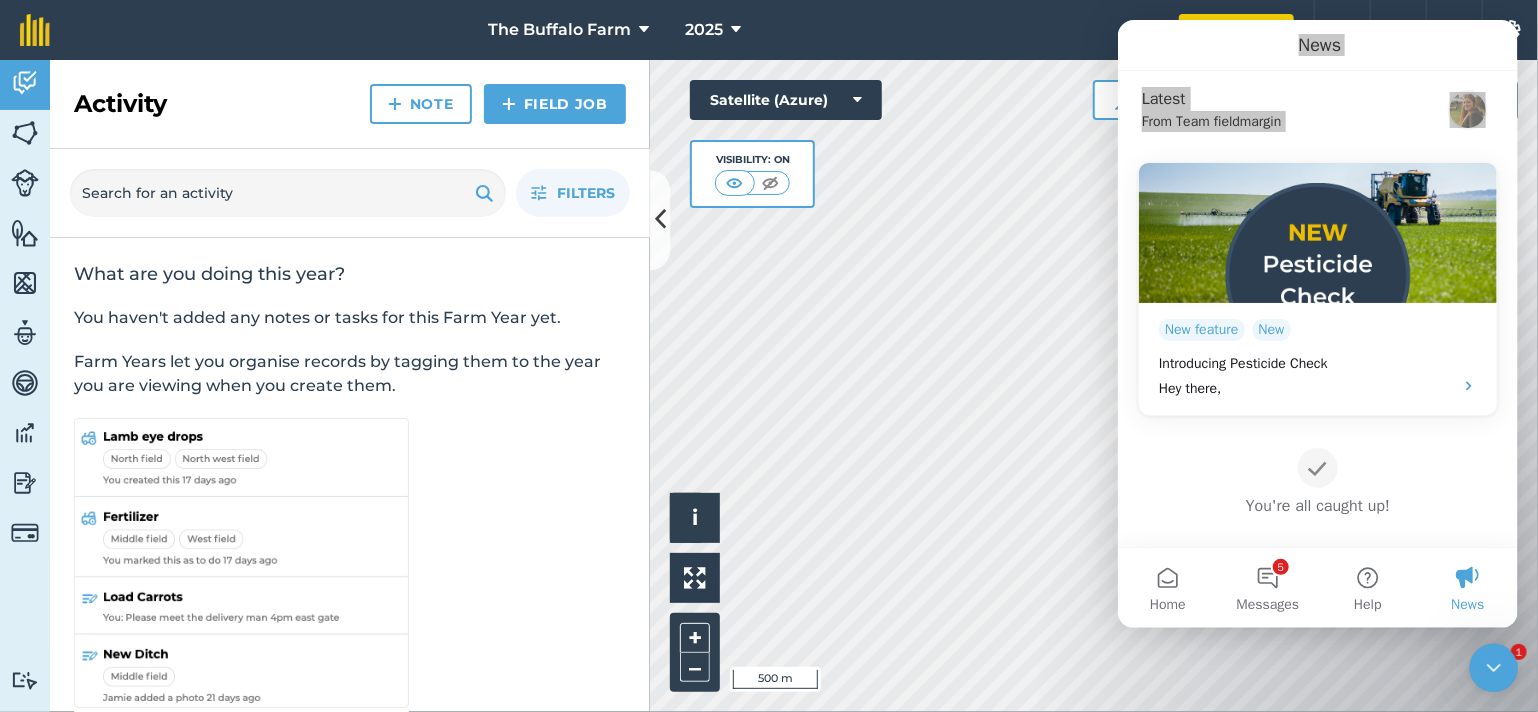 click 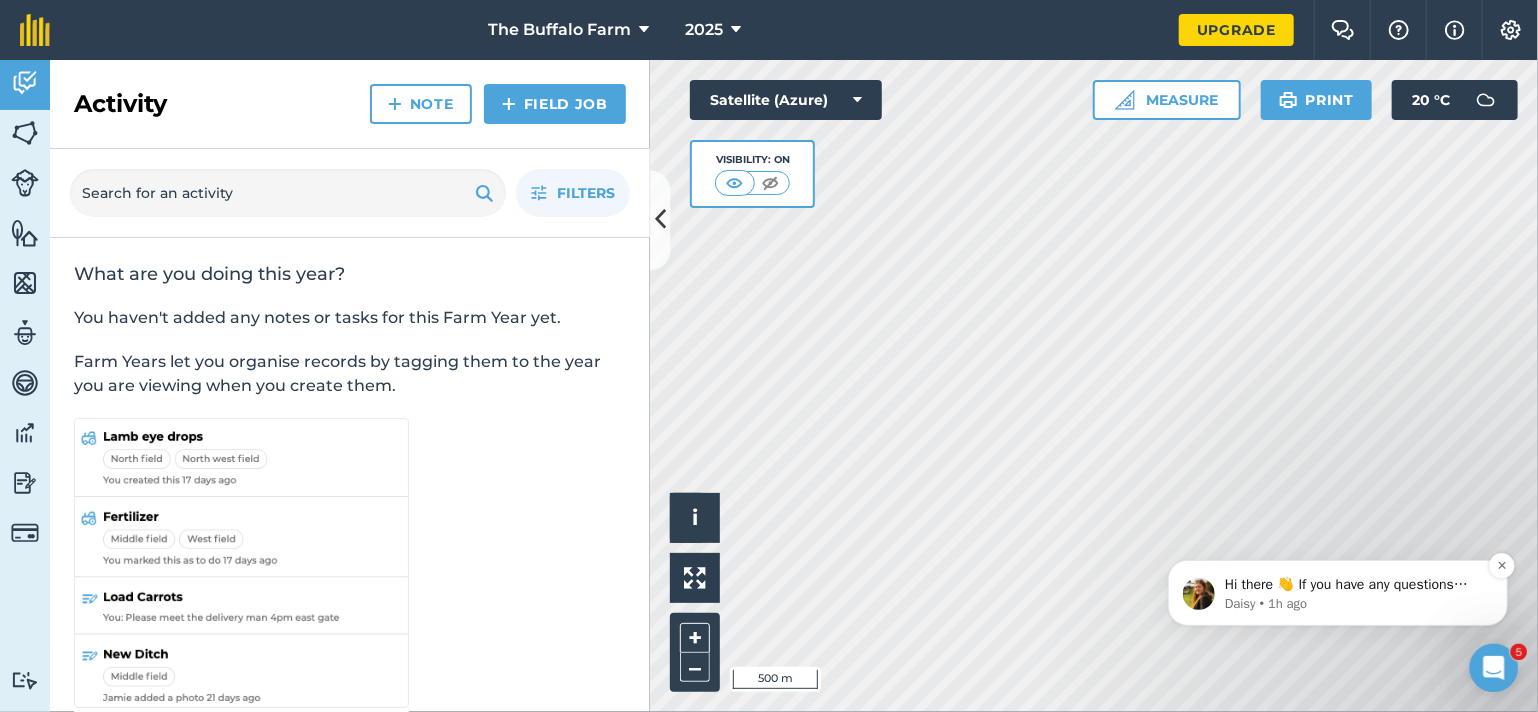 scroll, scrollTop: 0, scrollLeft: 0, axis: both 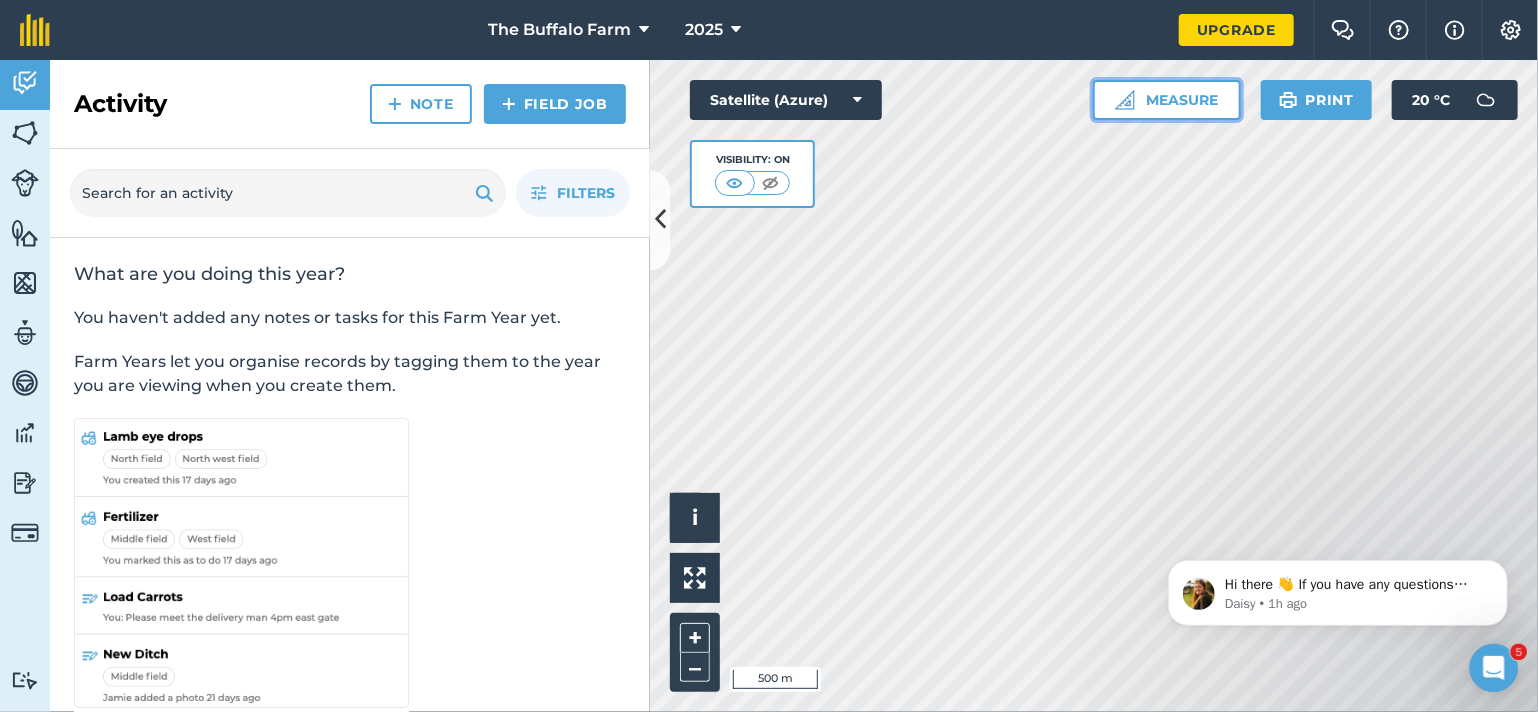 click on "Measure" at bounding box center (1167, 100) 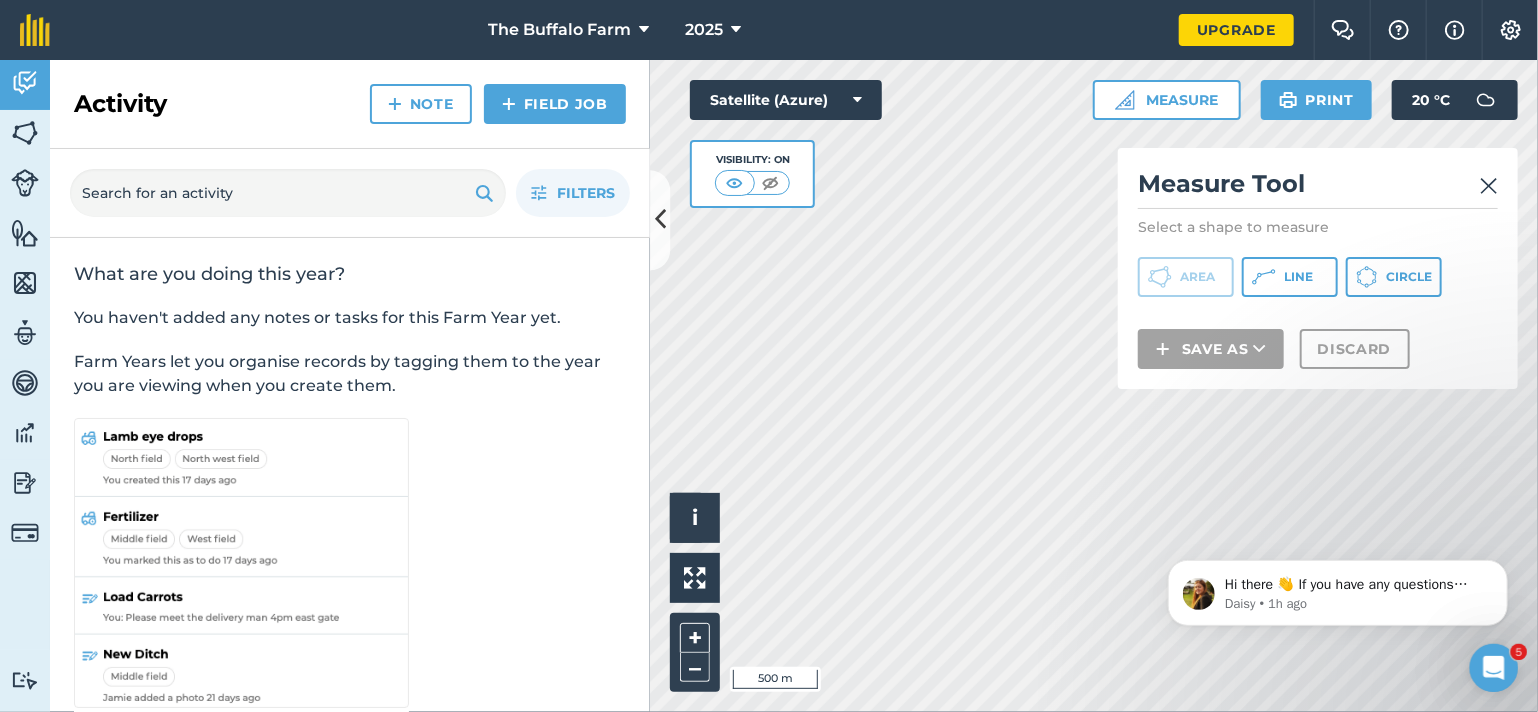 click at bounding box center (1489, 186) 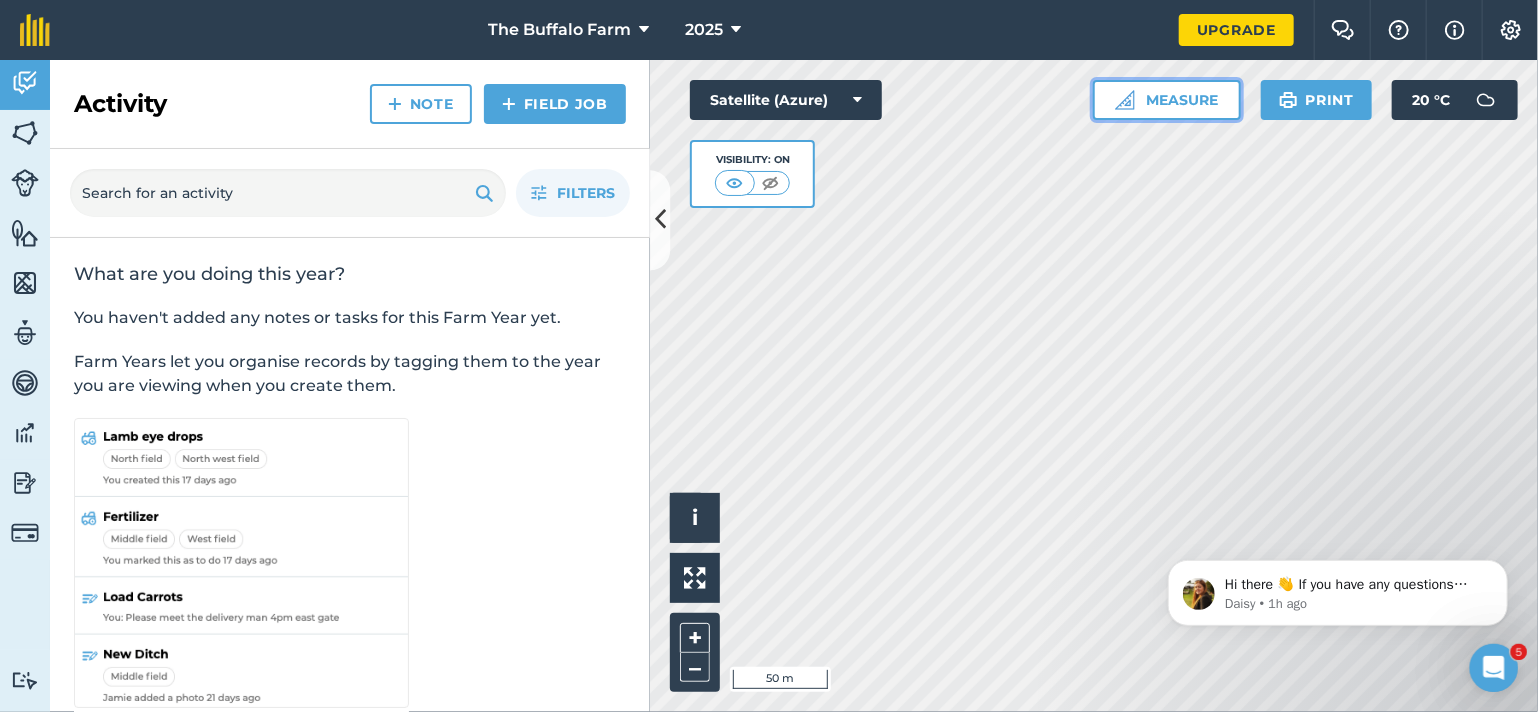 click on "Measure" at bounding box center [1167, 100] 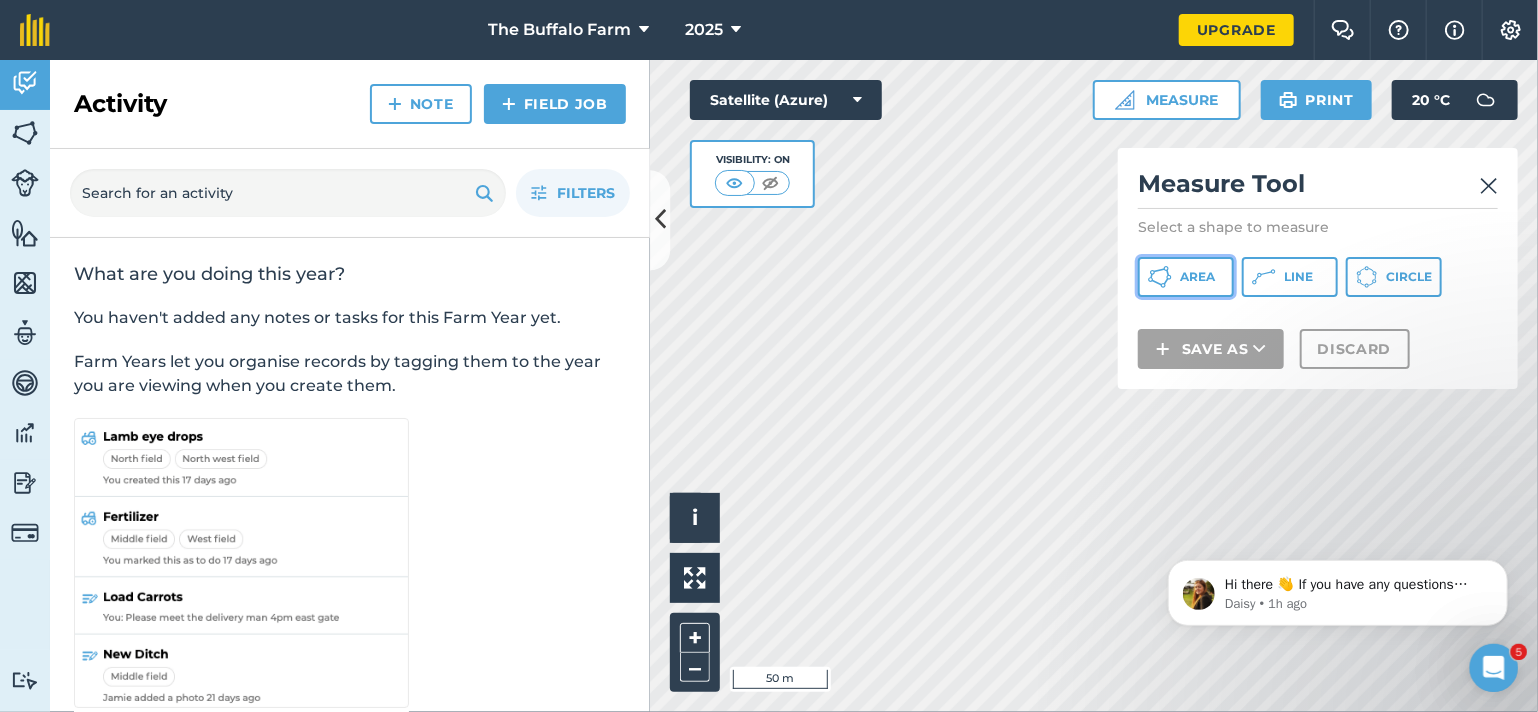 click on "Area" at bounding box center (1186, 277) 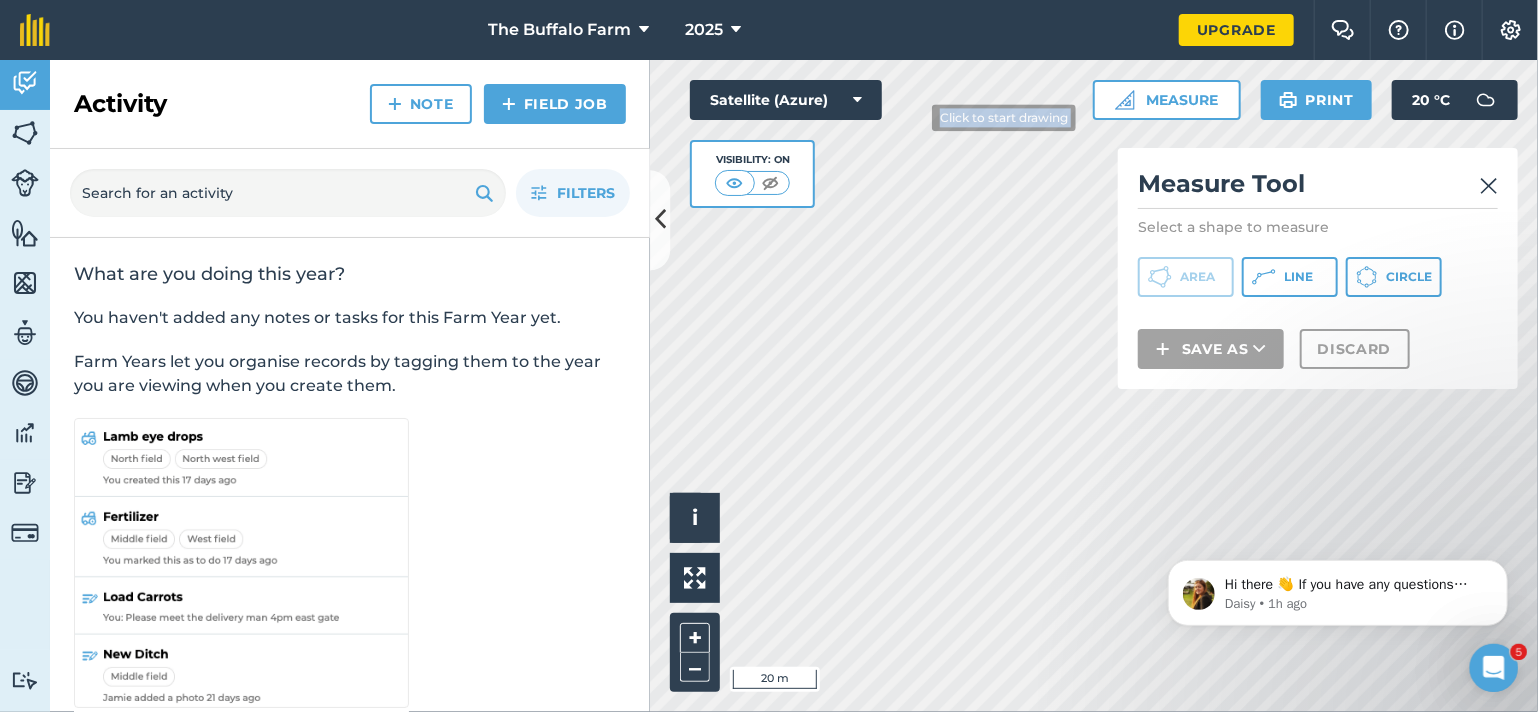 click on "Click to start drawing i © 2025 TomTom, Microsoft 20 m + – Satellite (Azure) Visibility: On Measure Measure Tool Select a shape to measure Area Line Circle   Save as   Discard Print 20   ° C" at bounding box center (1094, 386) 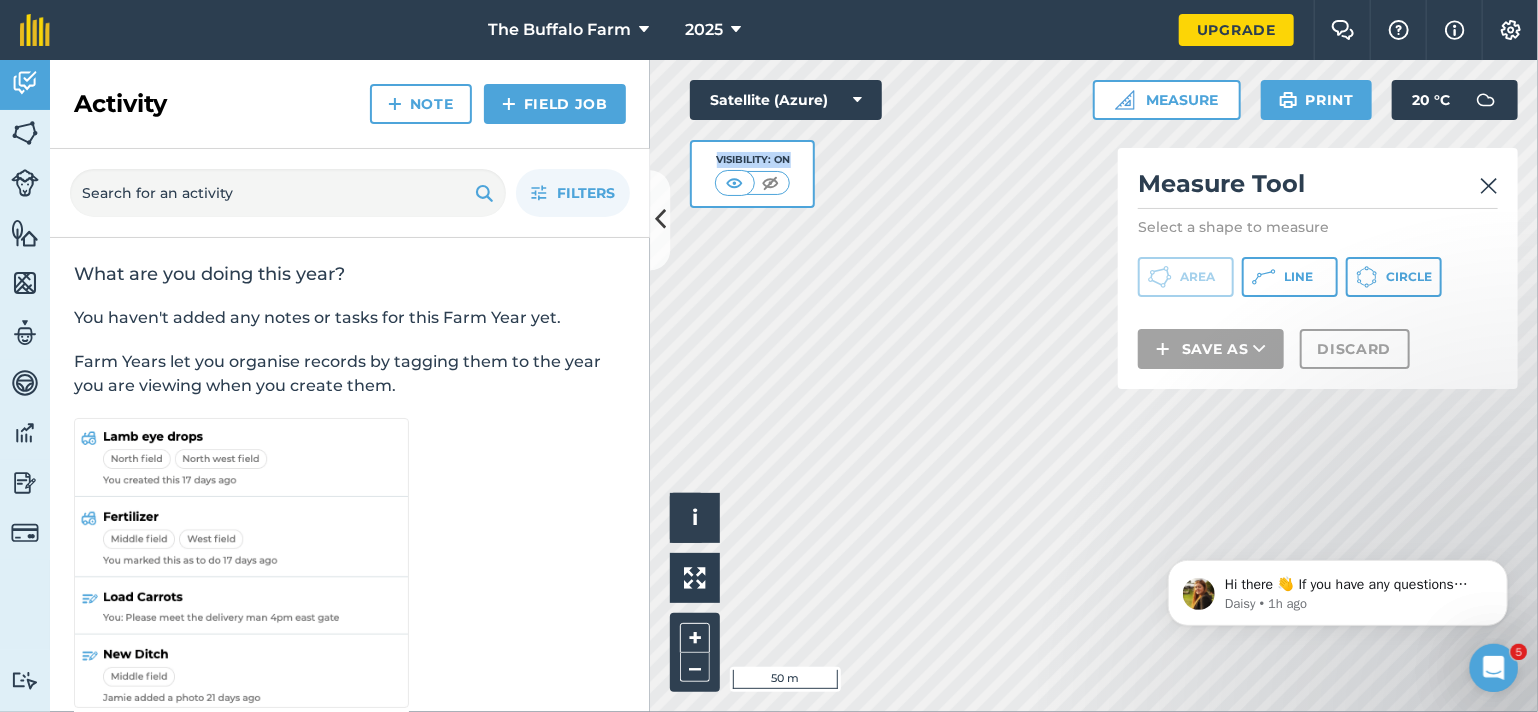 drag, startPoint x: 860, startPoint y: 195, endPoint x: 861, endPoint y: 123, distance: 72.00694 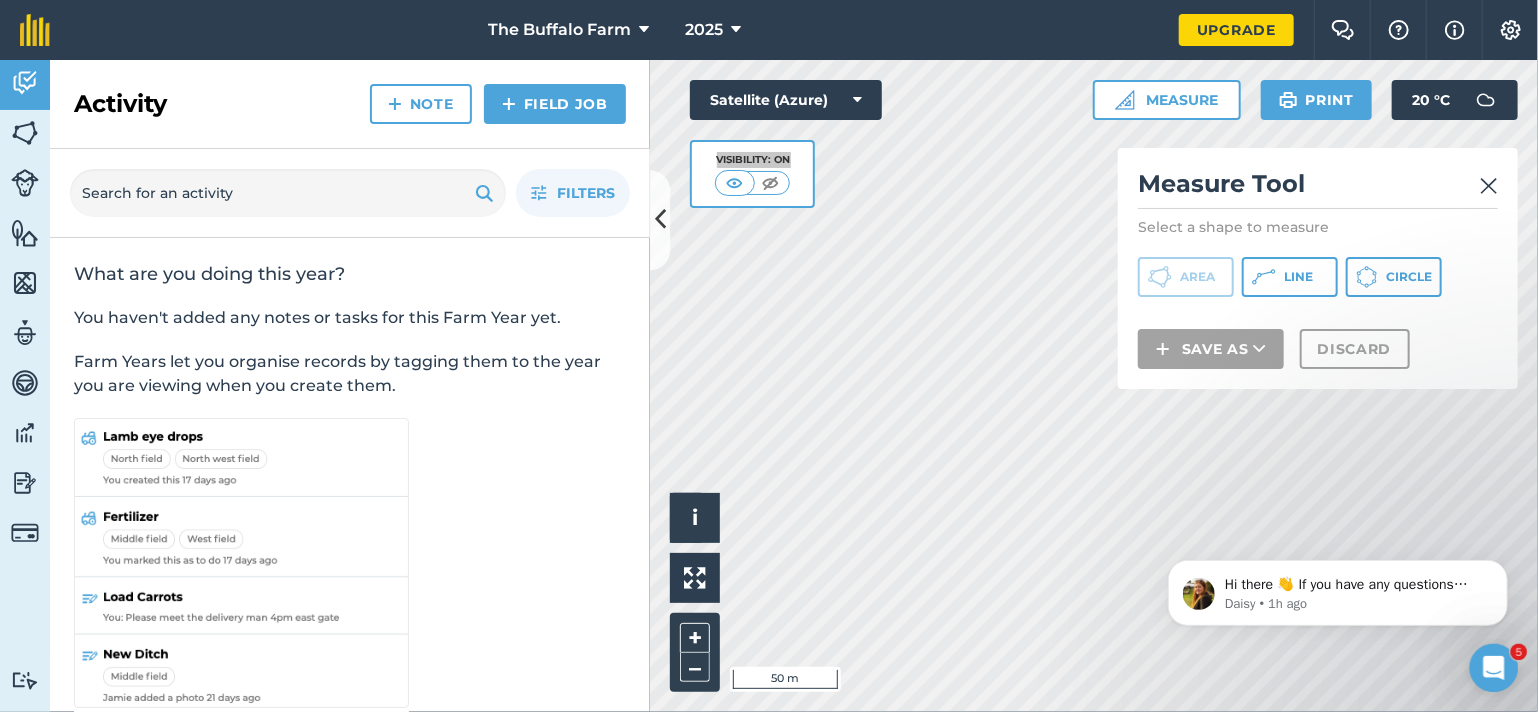 drag, startPoint x: 1269, startPoint y: 534, endPoint x: 1199, endPoint y: 487, distance: 84.31489 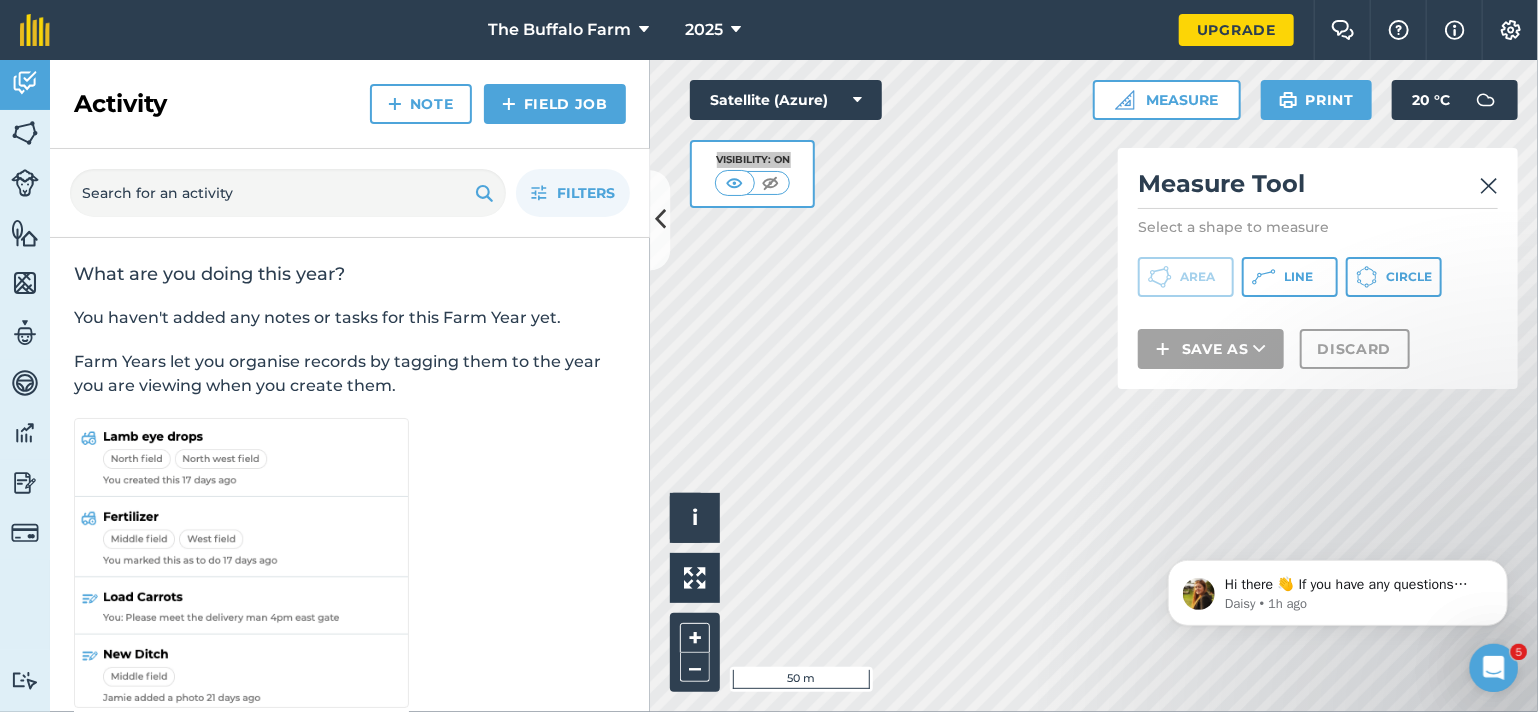 drag, startPoint x: 1242, startPoint y: 533, endPoint x: 1094, endPoint y: 380, distance: 212.8685 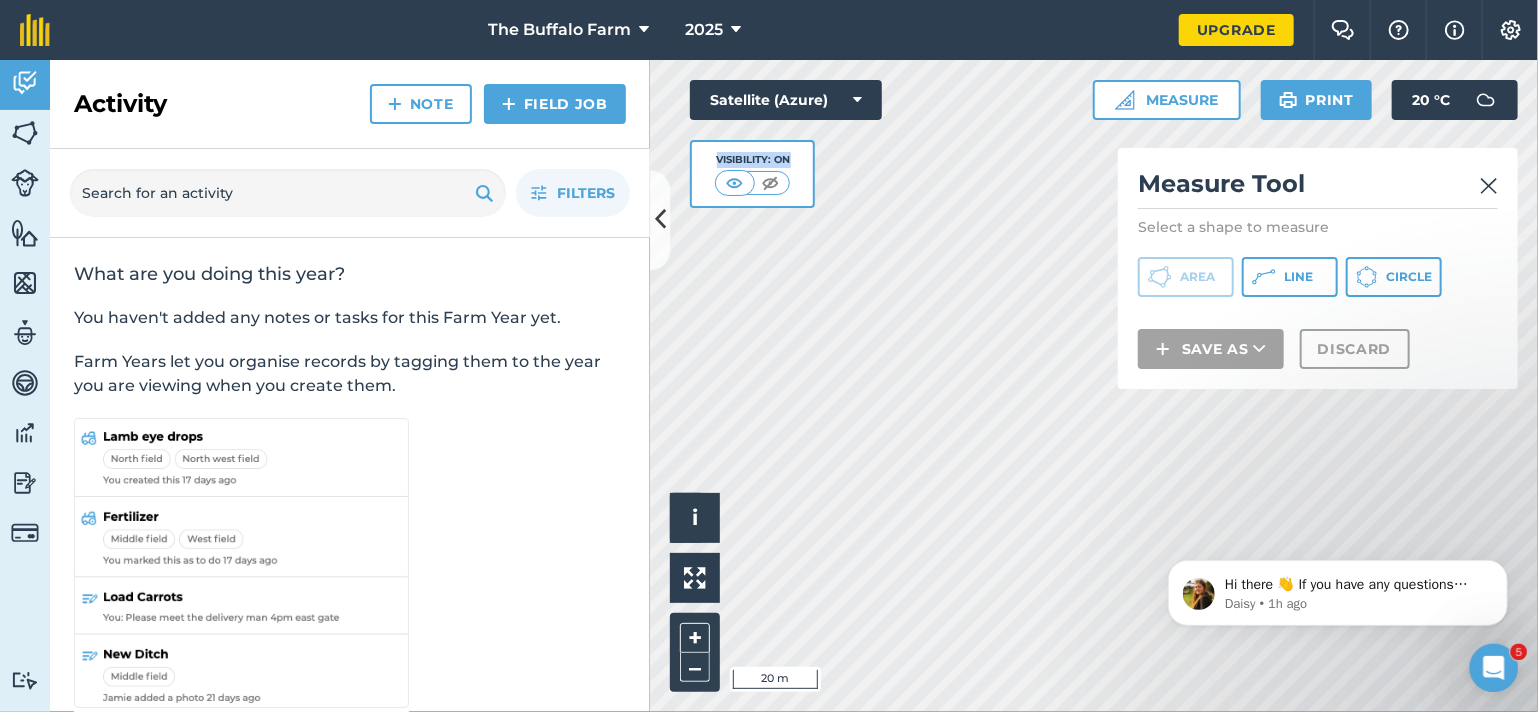 click at bounding box center (1489, 186) 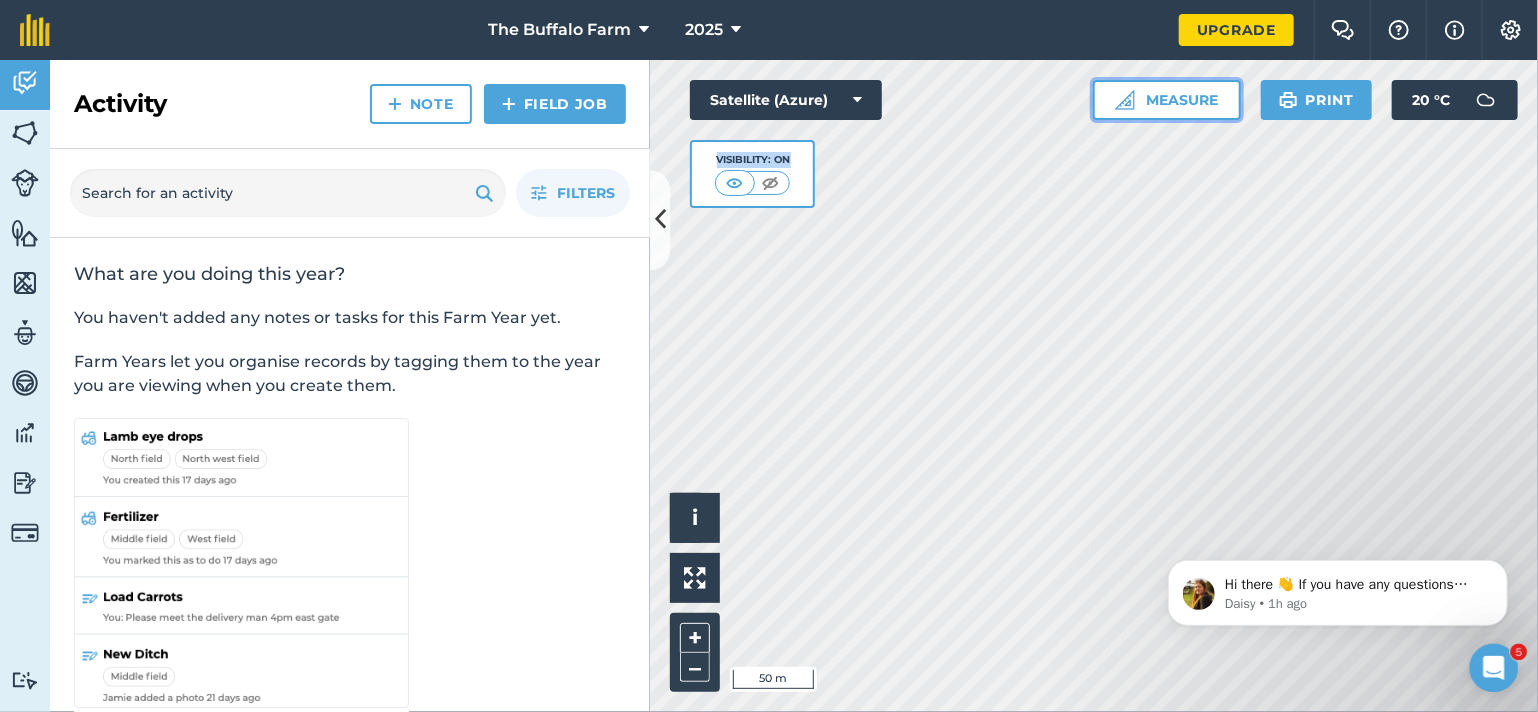 click on "Measure" at bounding box center [1167, 100] 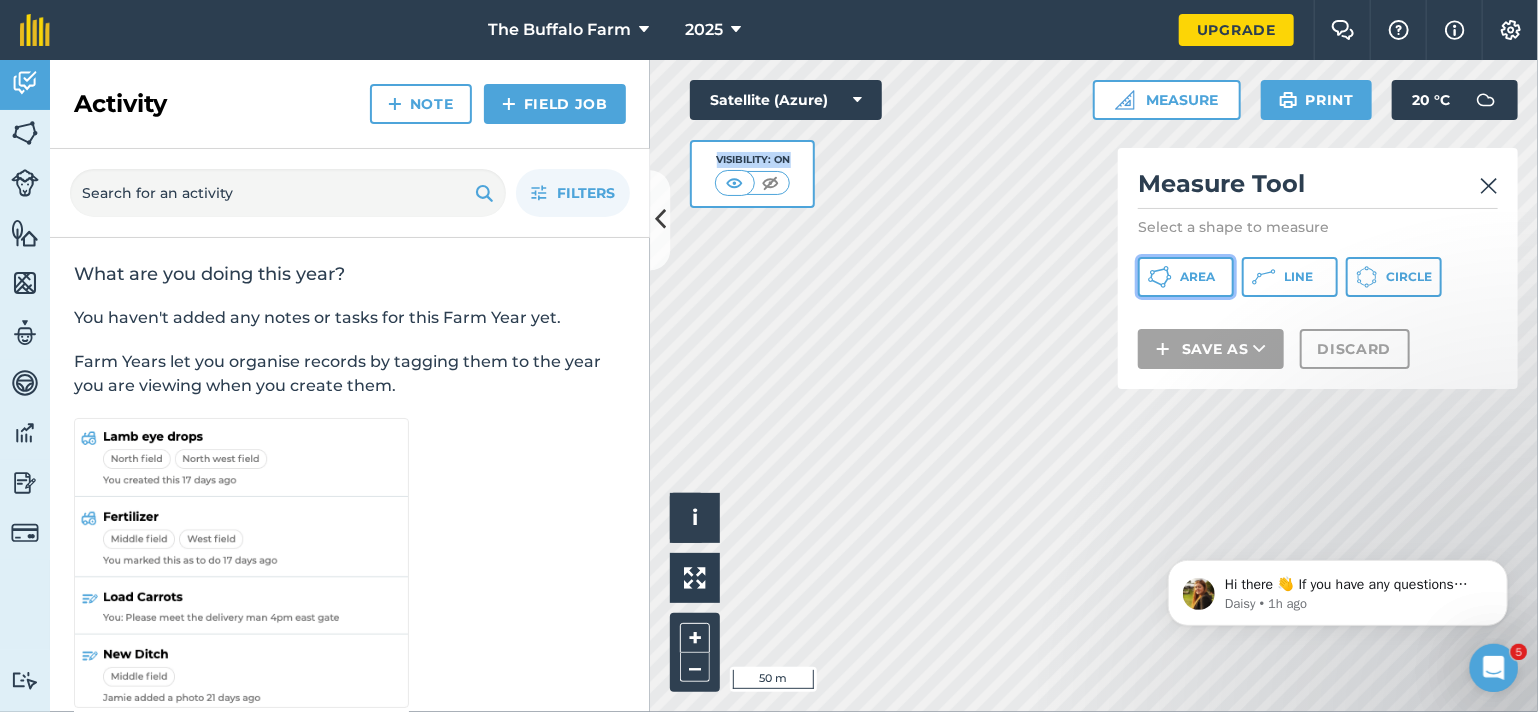 click on "Area" at bounding box center [1186, 277] 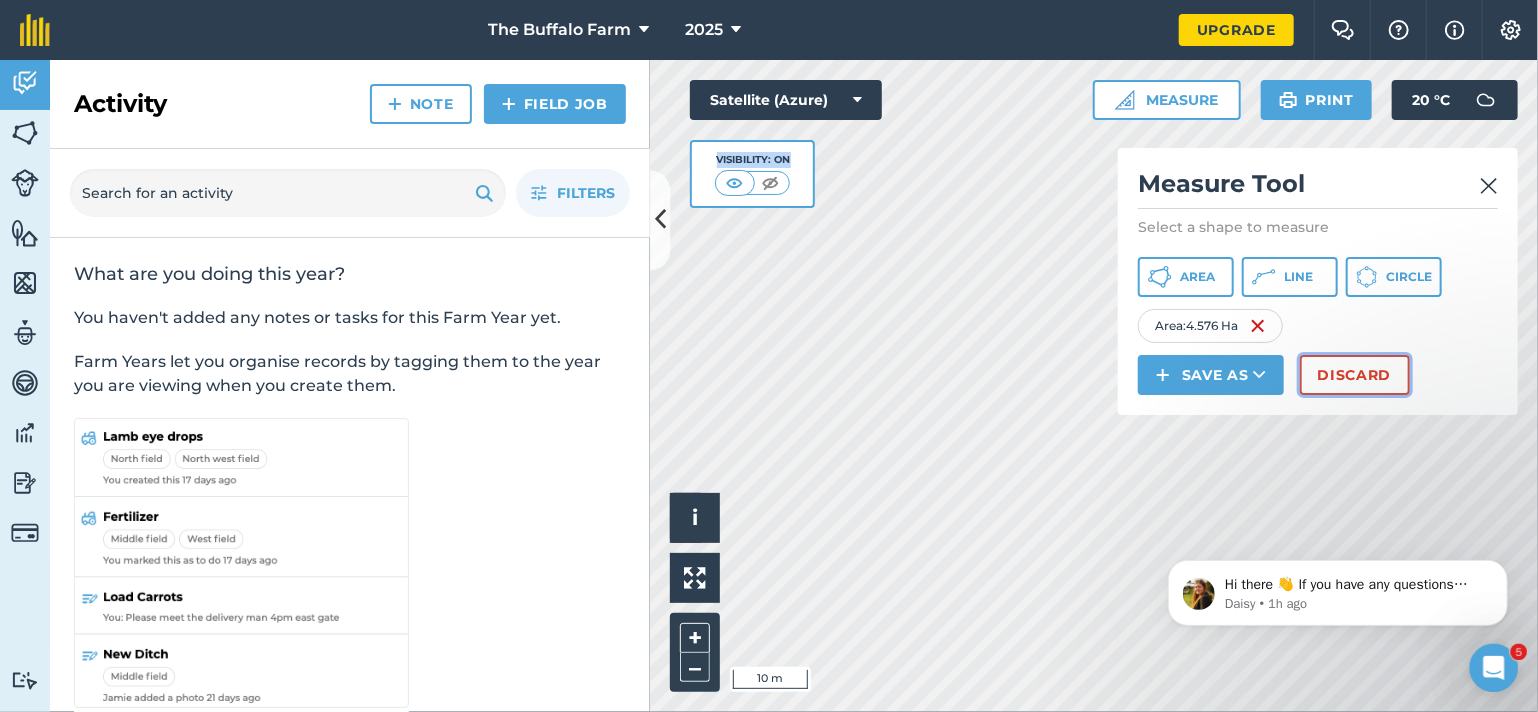 click on "Discard" at bounding box center [1355, 375] 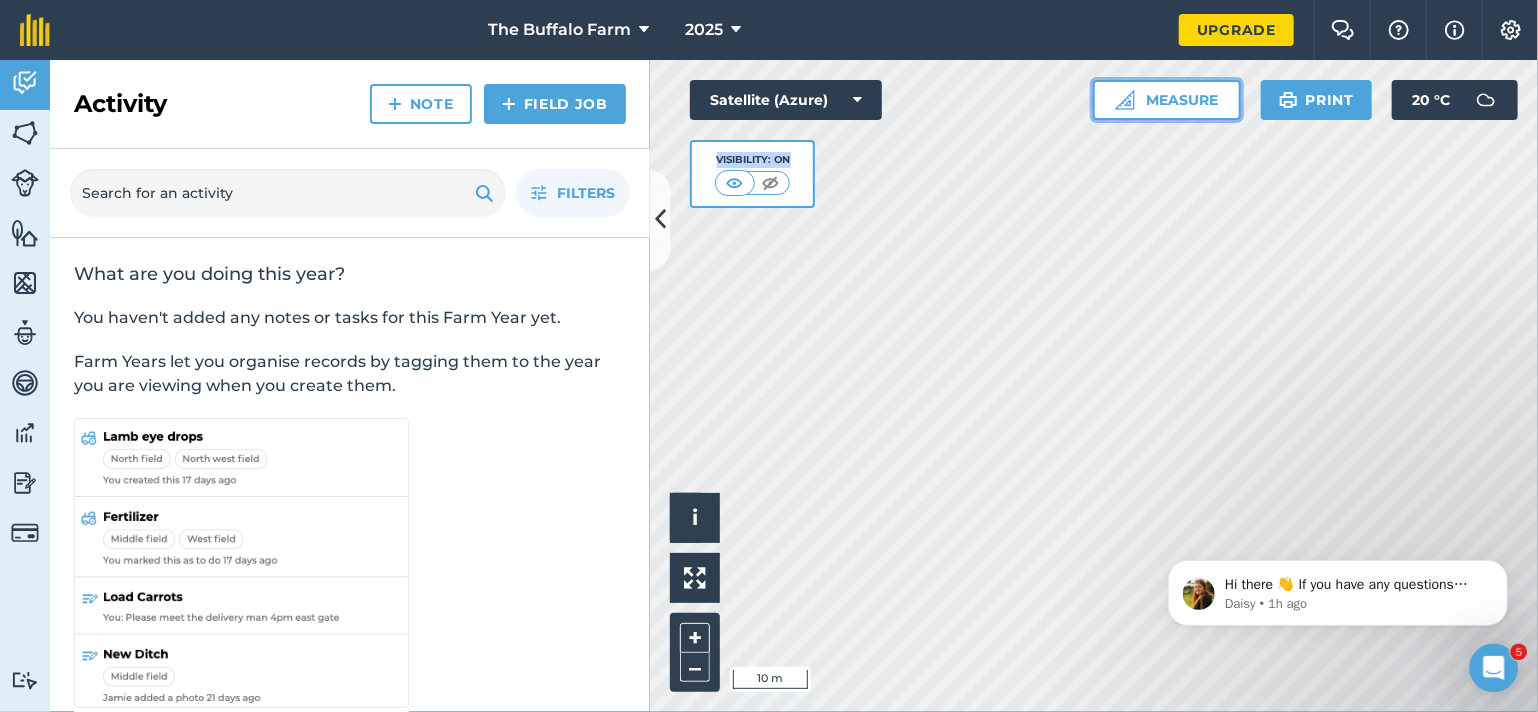 click on "Measure" at bounding box center (1167, 100) 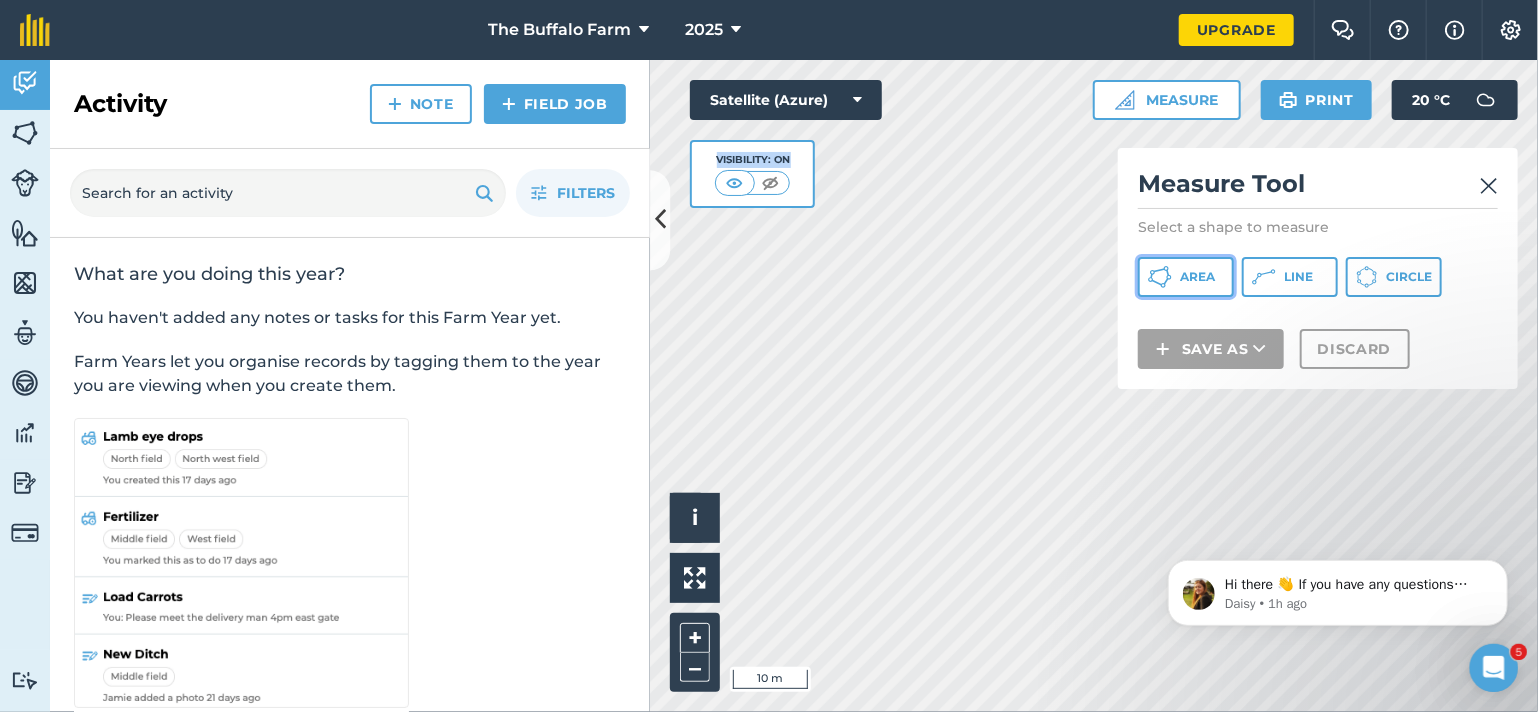click on "Area" at bounding box center (1197, 277) 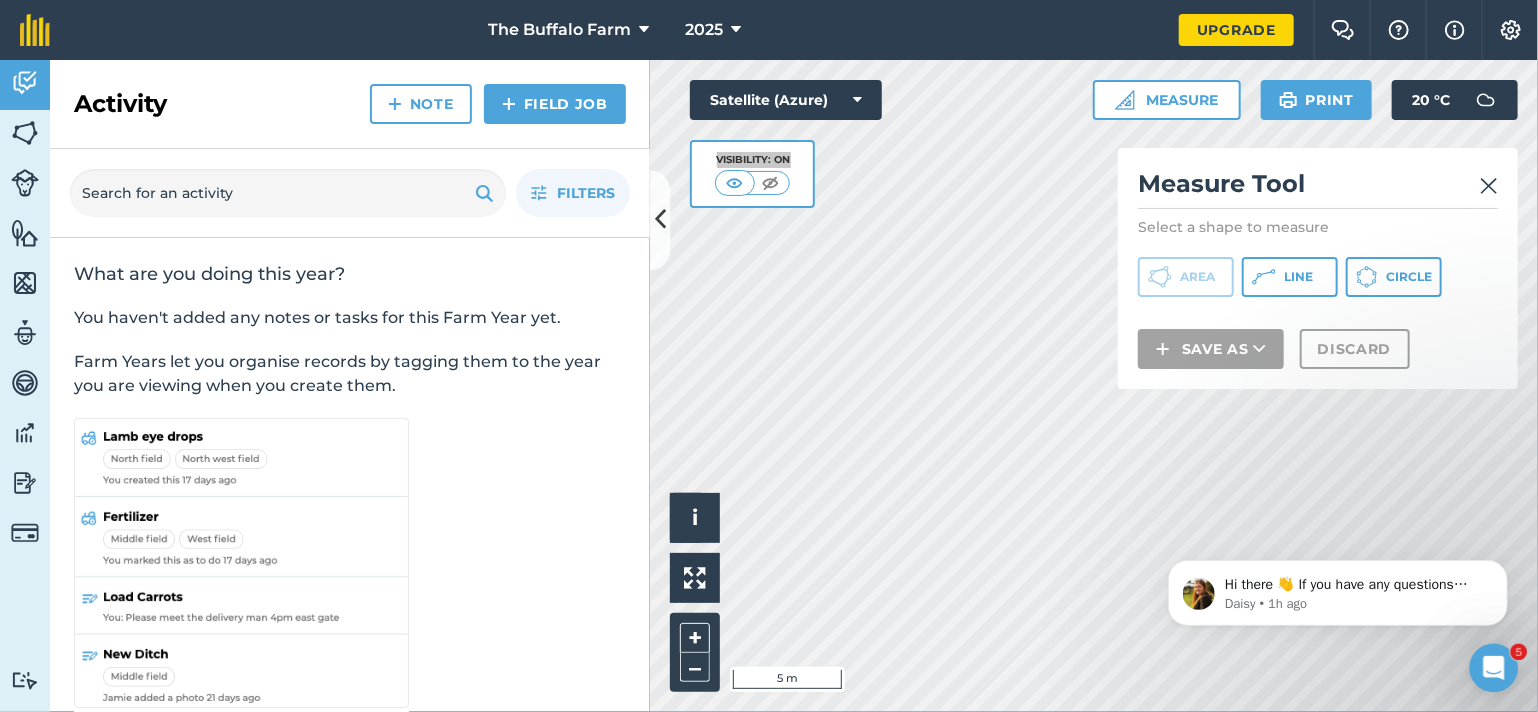 click 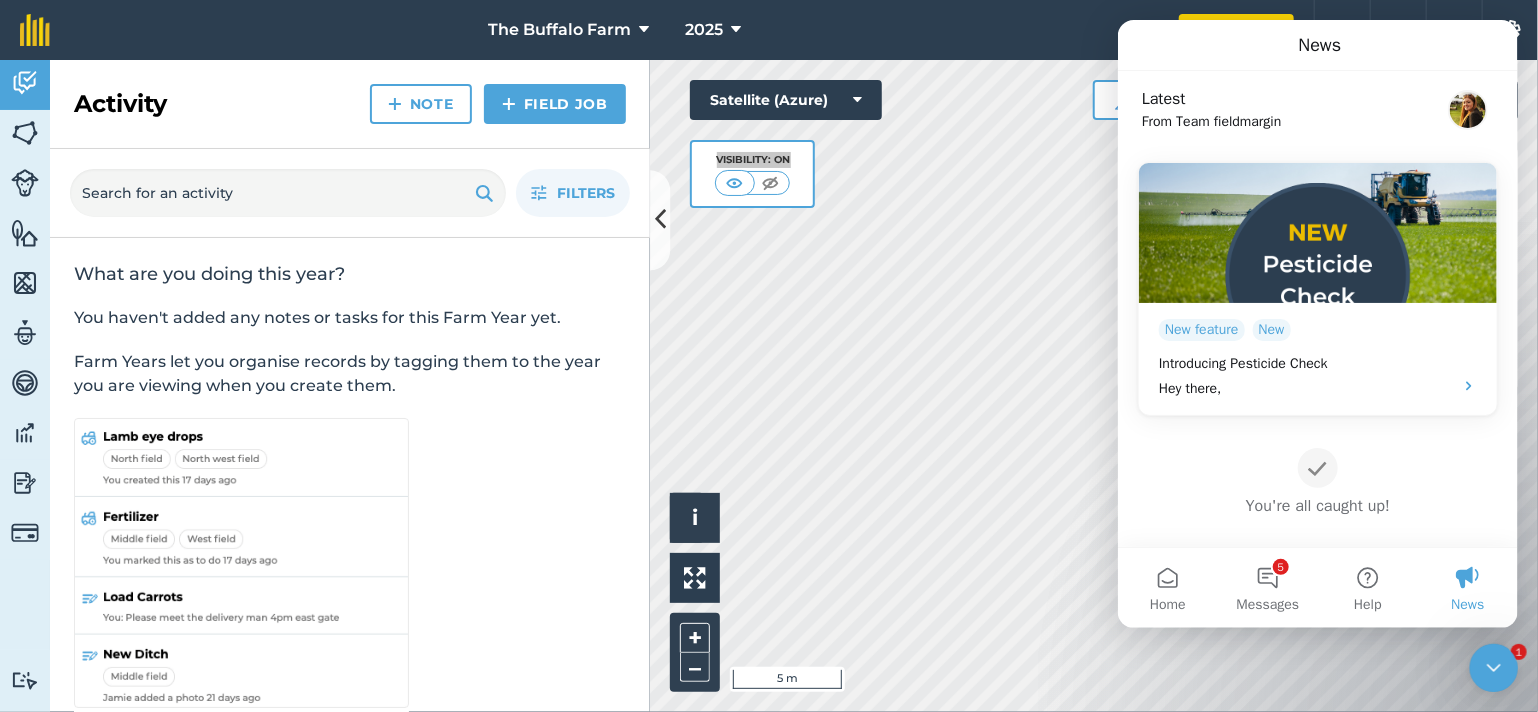 click 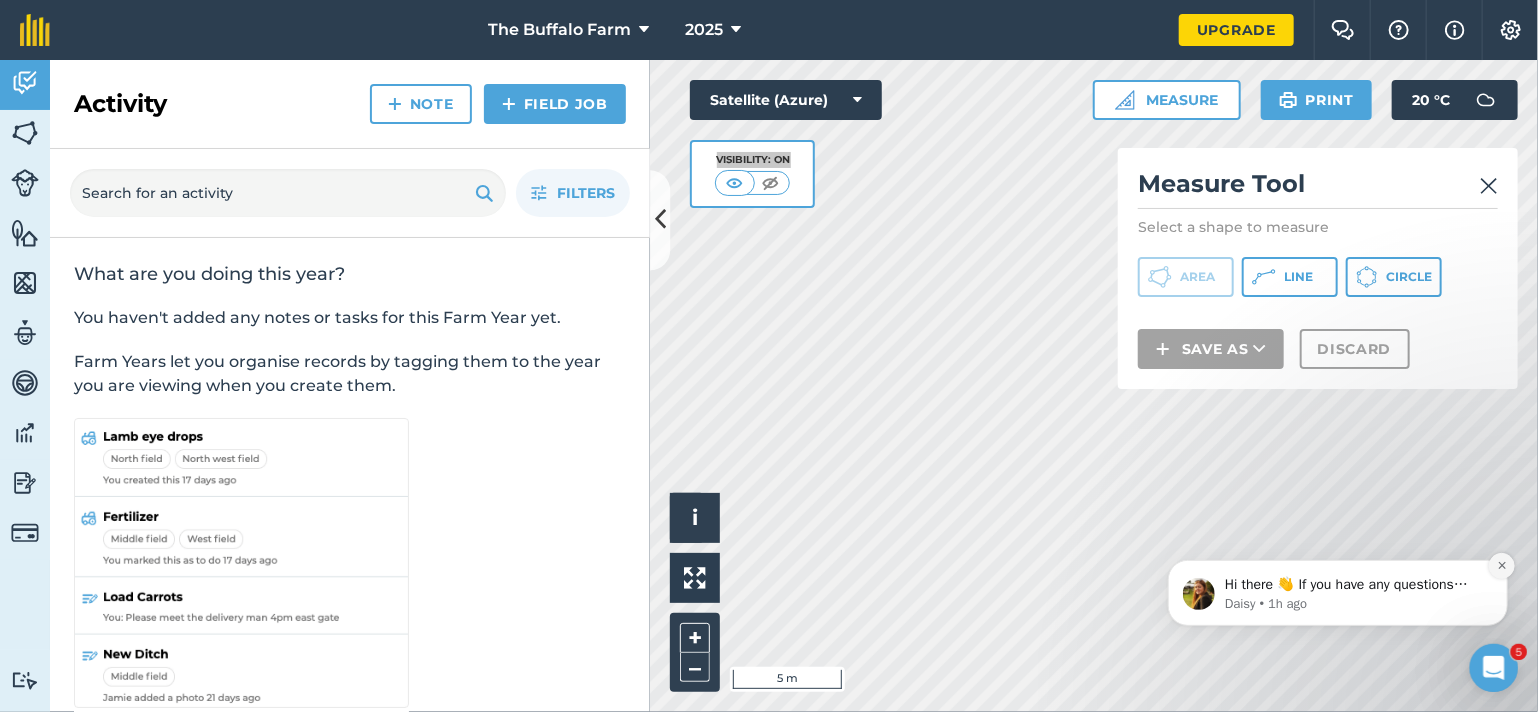 click at bounding box center [1501, 565] 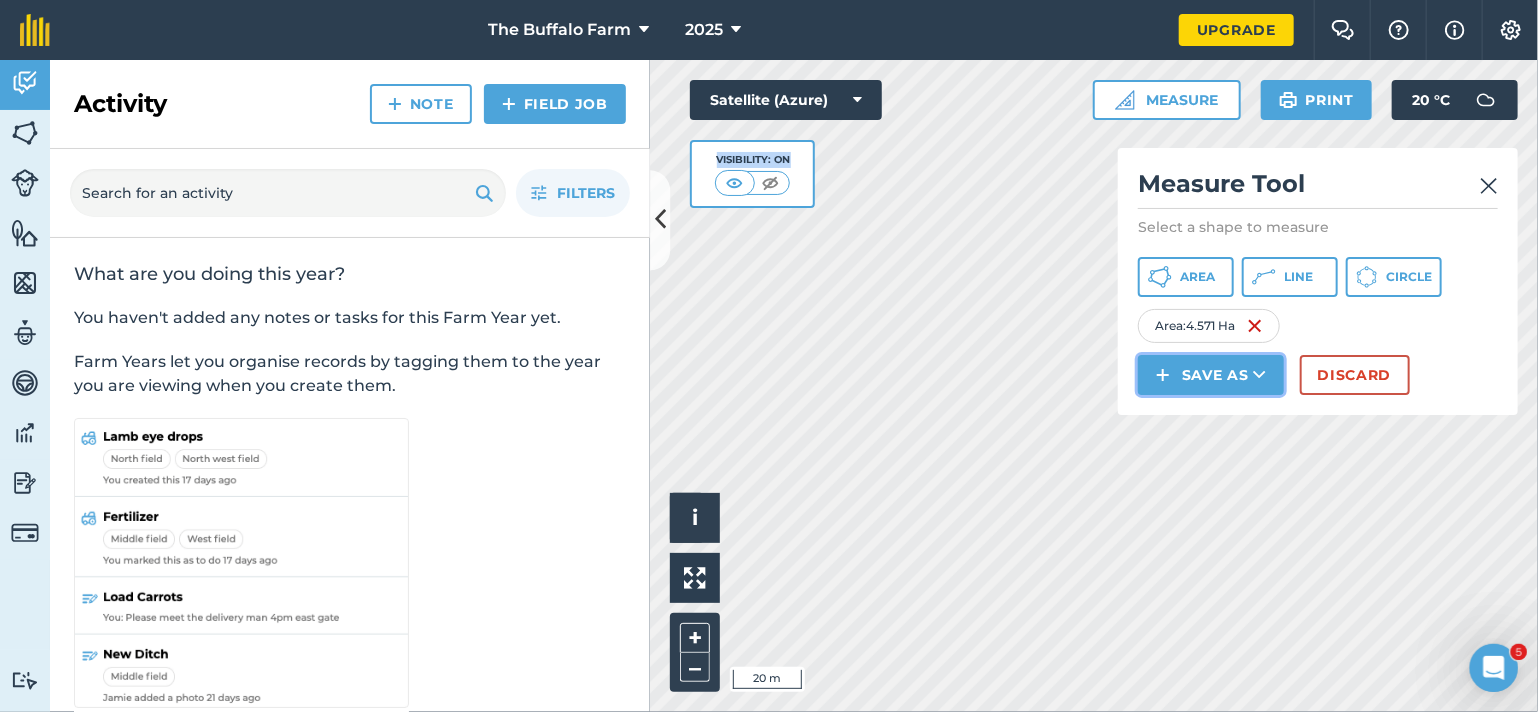 click on "Save as" at bounding box center (1211, 375) 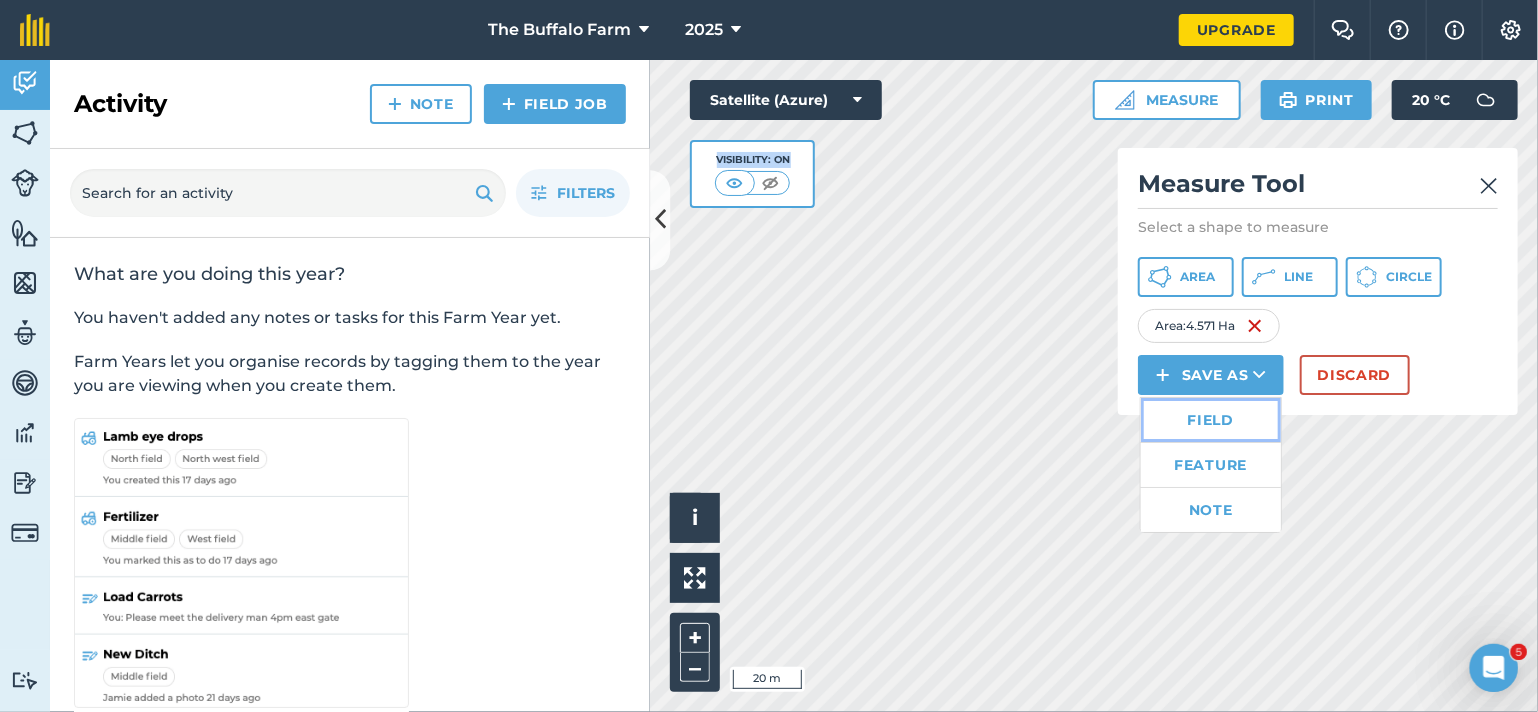 click on "Field" at bounding box center (1211, 420) 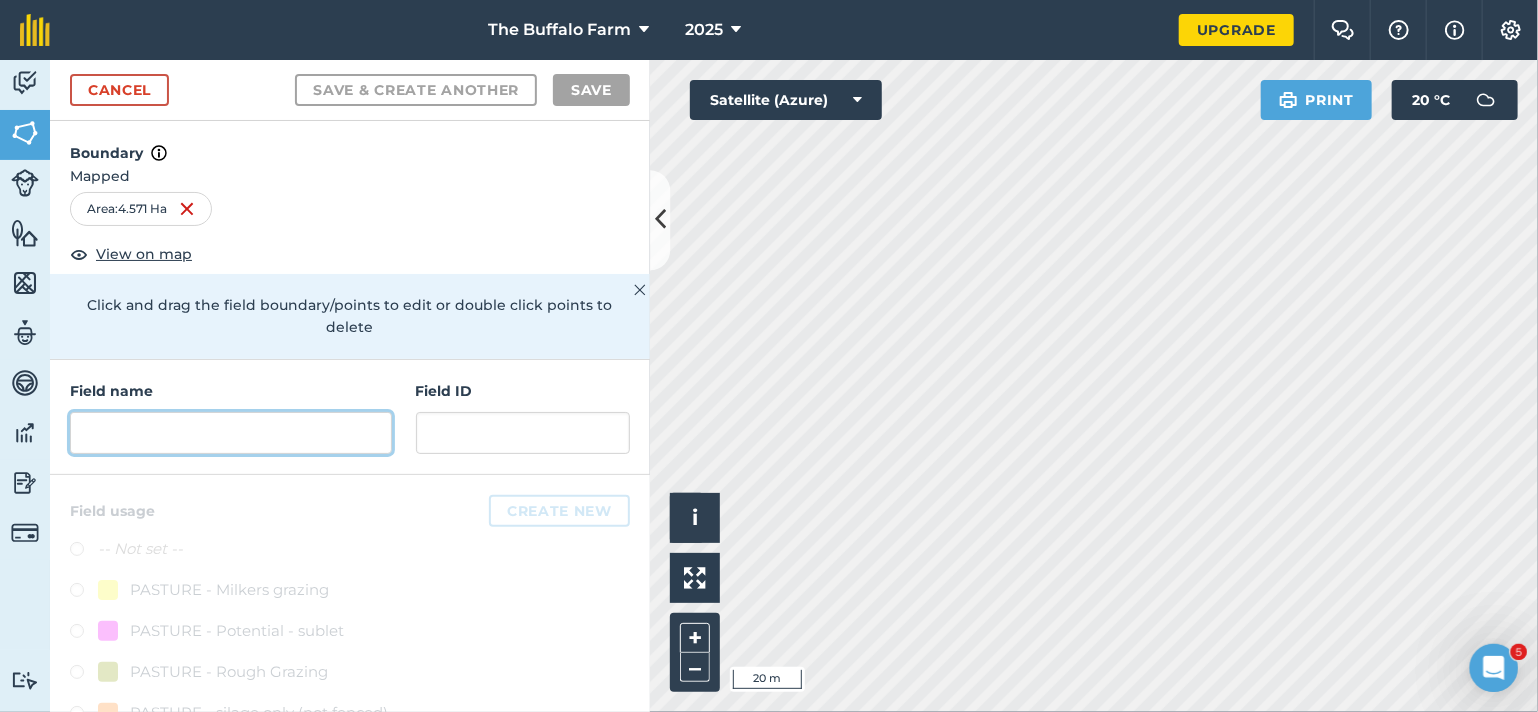 click at bounding box center (231, 433) 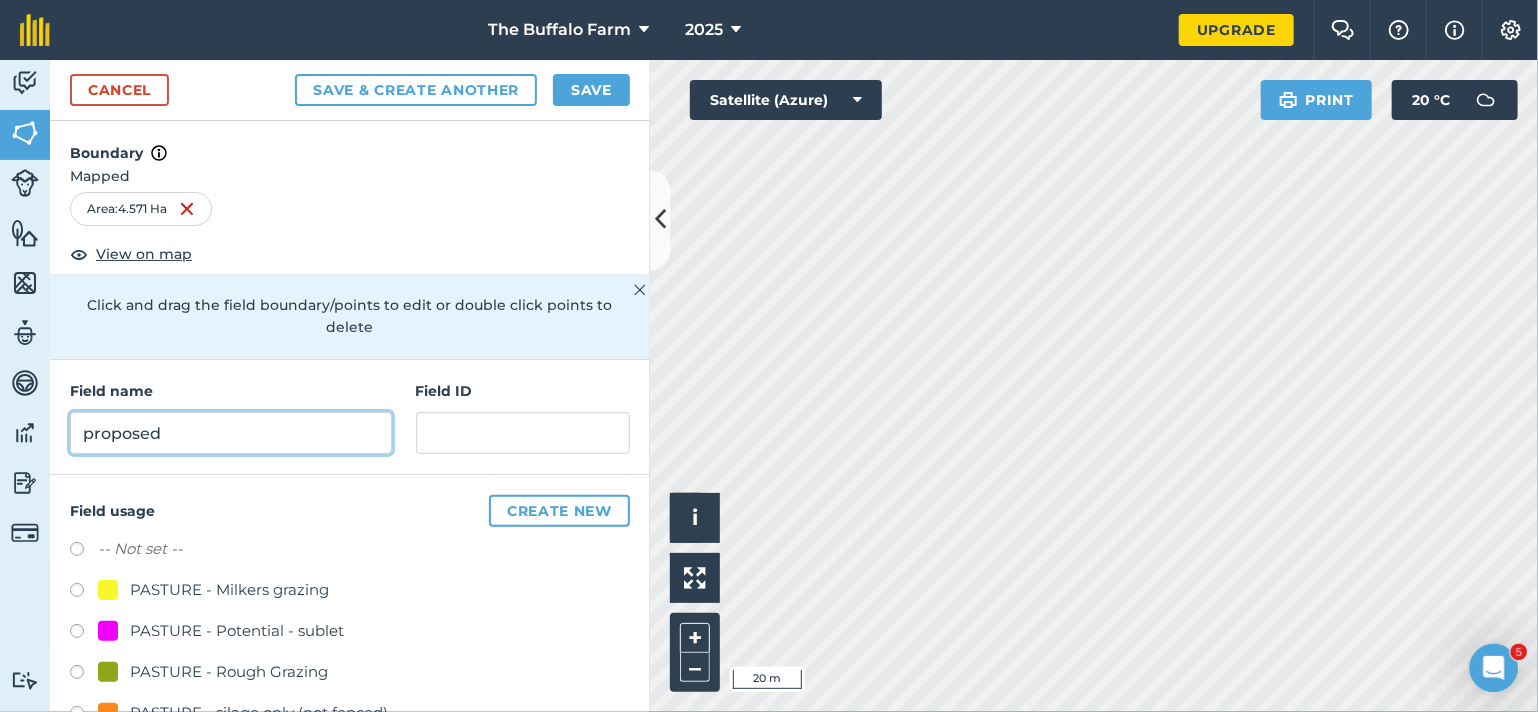 click on "proposed" at bounding box center (231, 433) 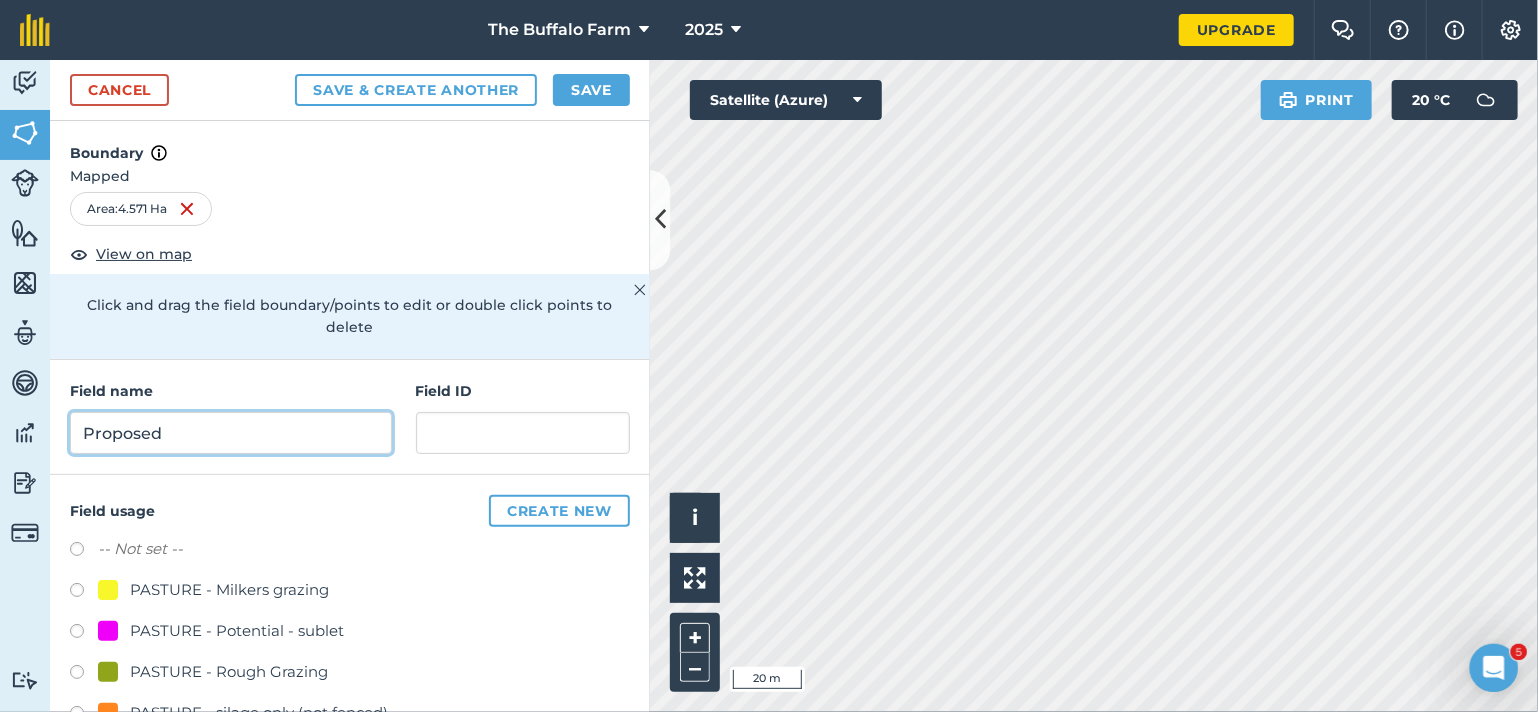 click on "Proposed" at bounding box center (231, 433) 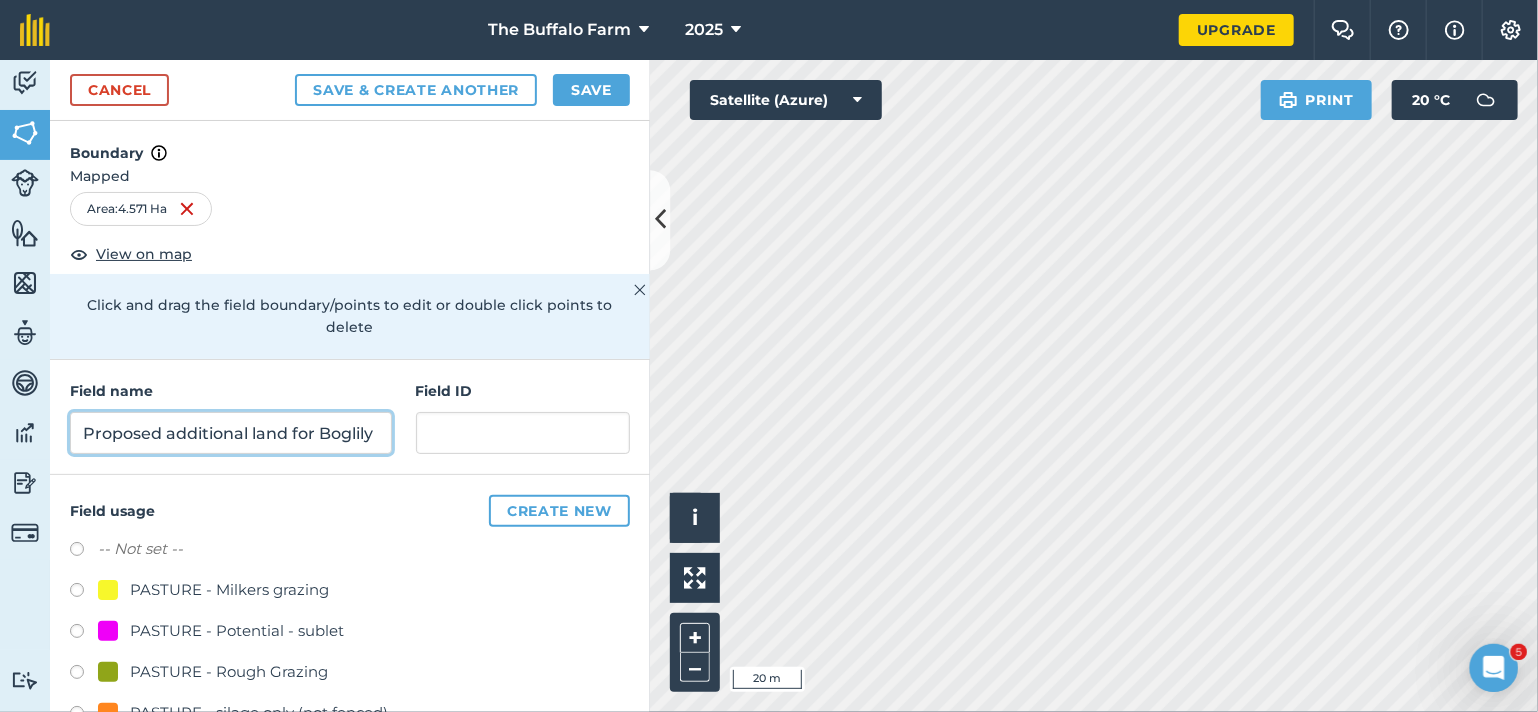 scroll, scrollTop: 0, scrollLeft: 4, axis: horizontal 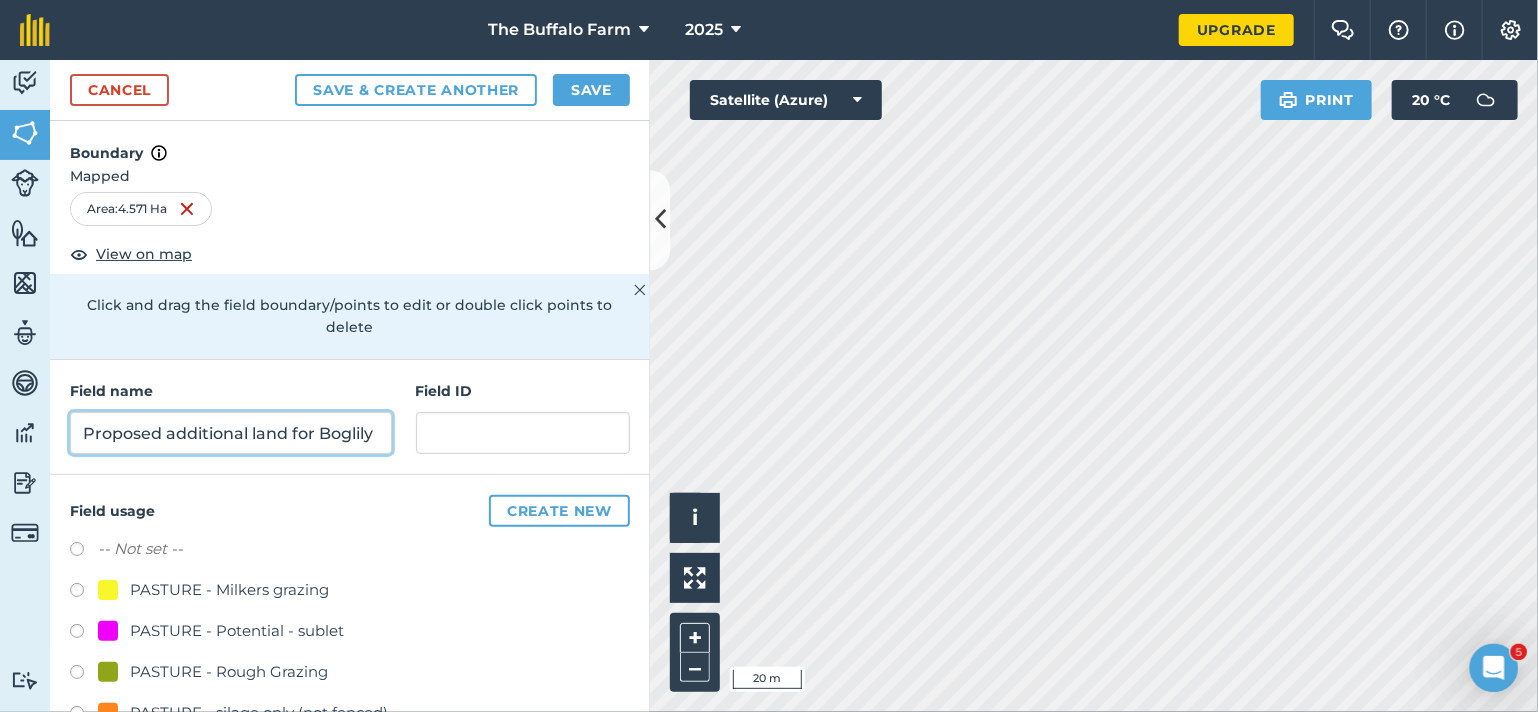 type on "Proposed additional land for Boglily" 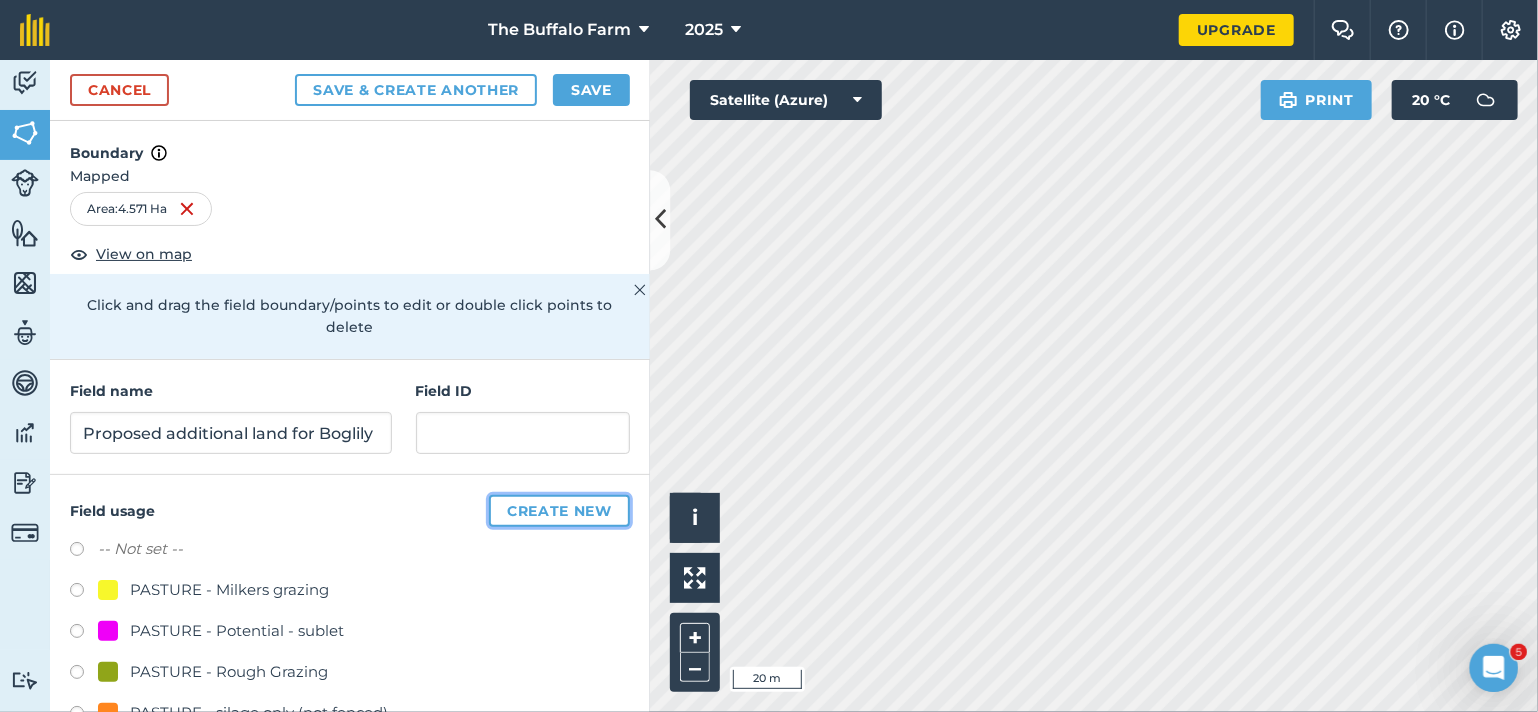 scroll, scrollTop: 0, scrollLeft: 0, axis: both 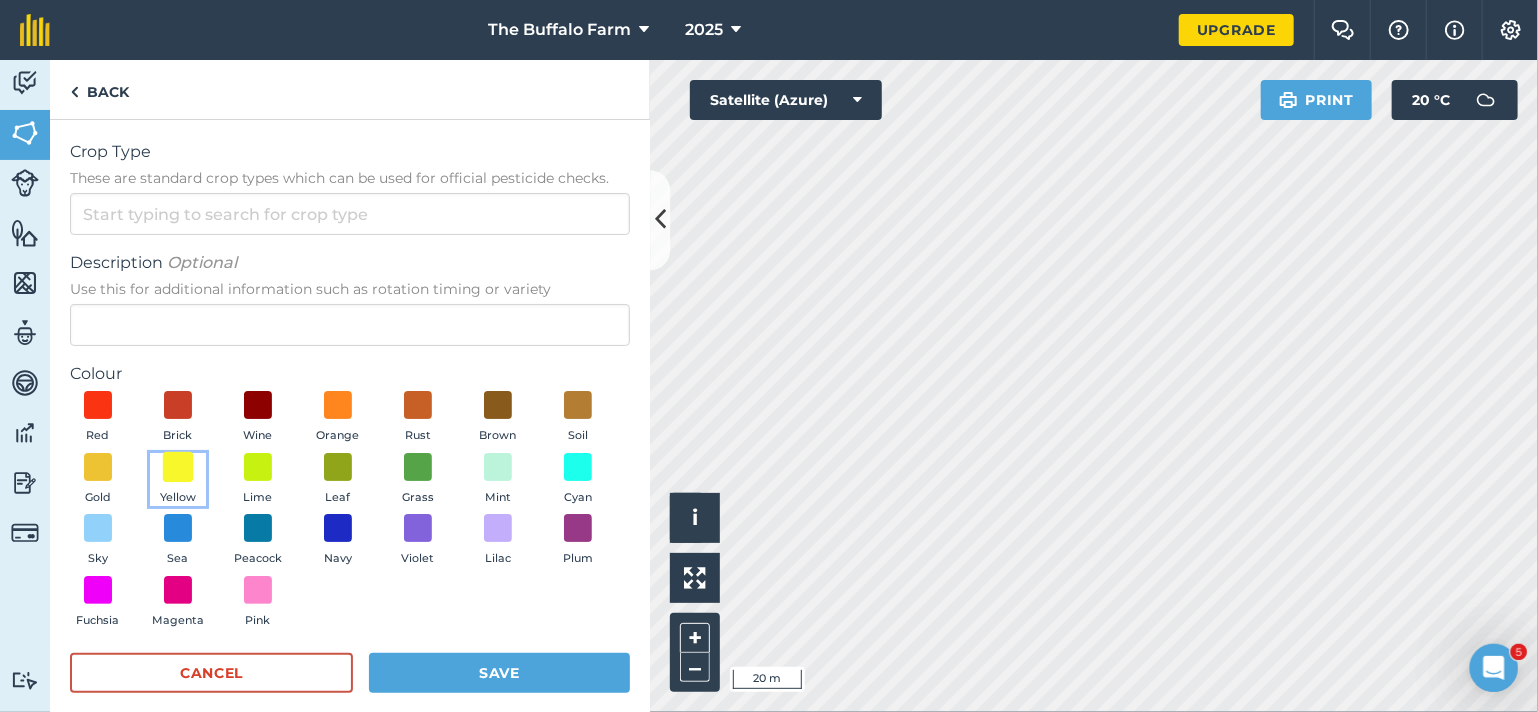 click at bounding box center (178, 466) 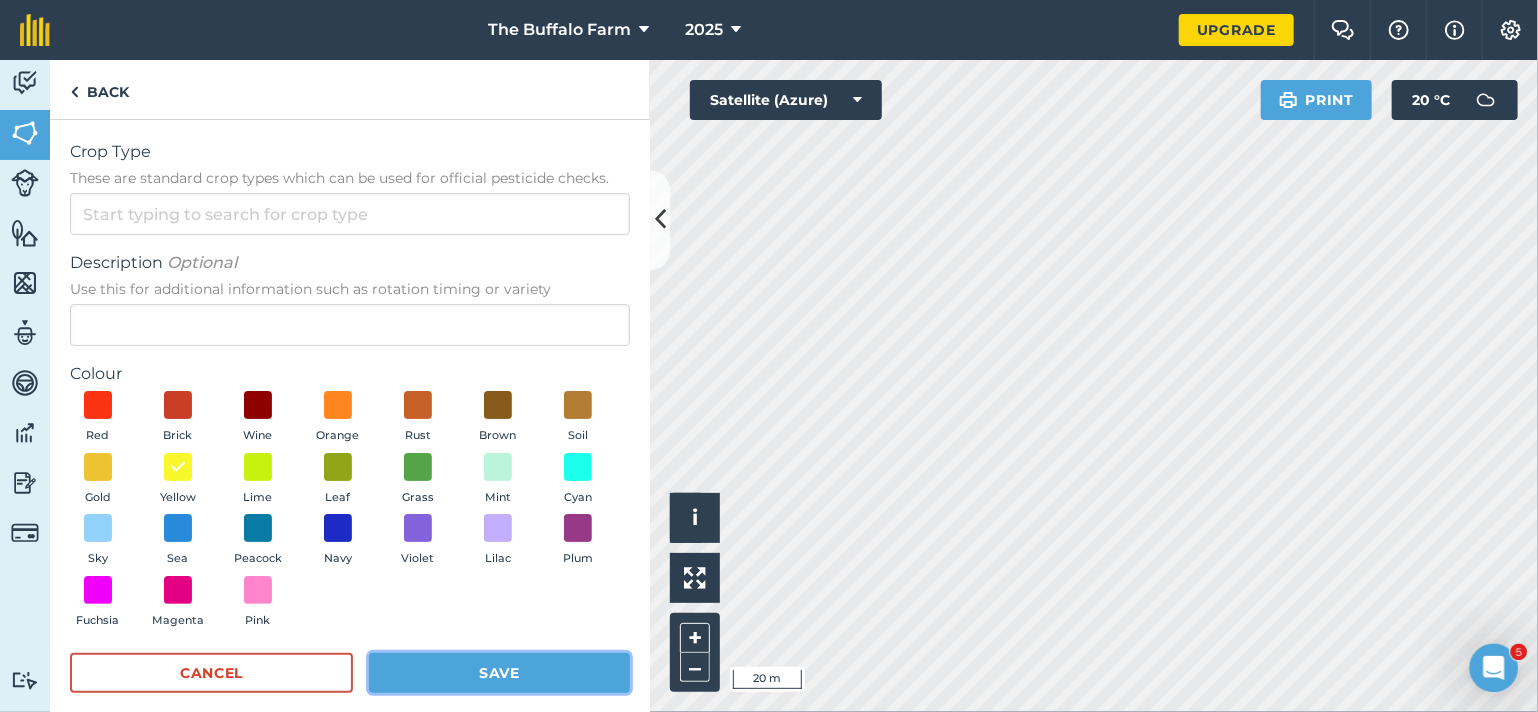 click on "Save" at bounding box center [499, 673] 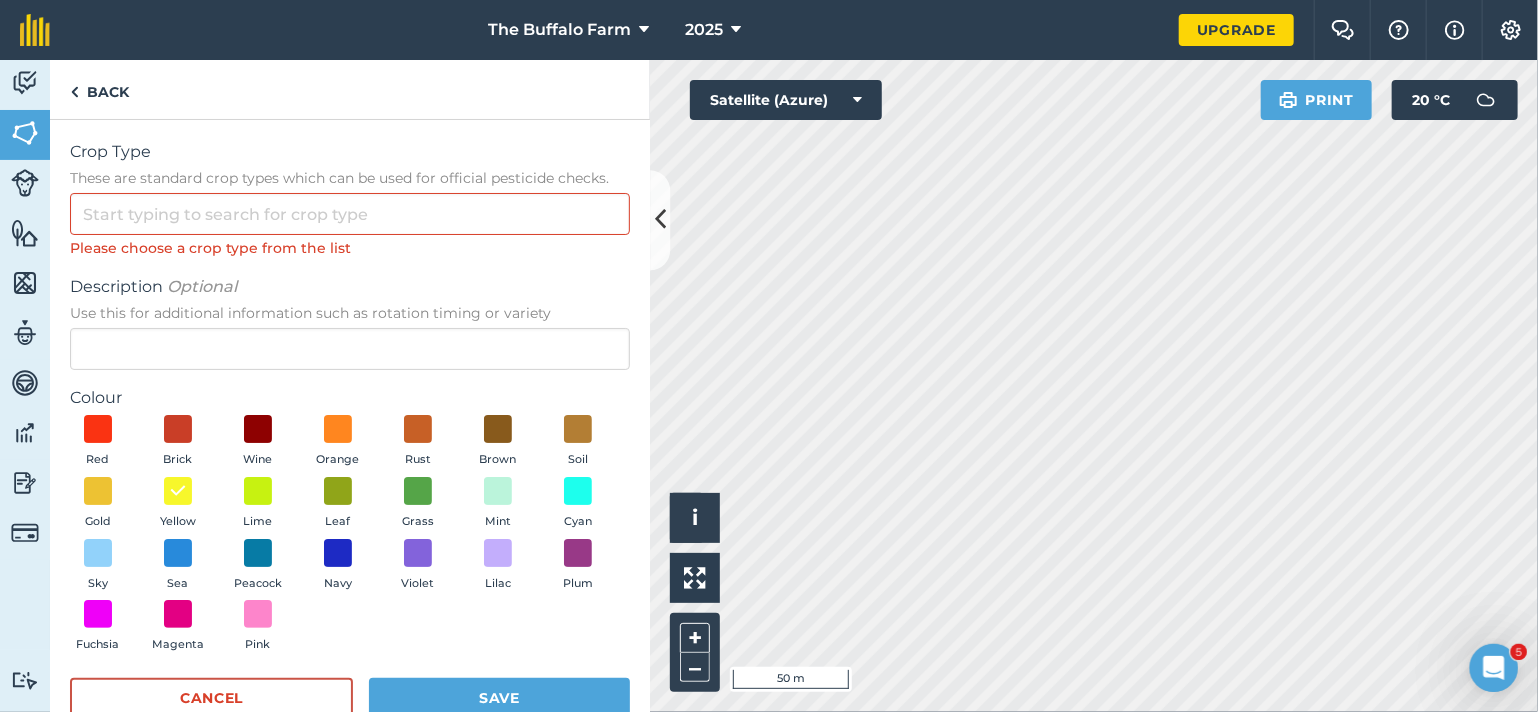 click on "The Buffalo Farm 2025 Upgrade Farm Chat Help Info Settings Map printing is not available on our free plan Please upgrade to our Essentials, Plus or Pro plan to access this feature. Activity Fields Livestock Features Maps Team Vehicles Data Reporting Billing Tutorials Tutorials   Back Crop Type These are standard crop types which can be used for official pesticide checks. Please choose a crop type from the list Description   Optional Use this for additional information such as rotation timing or variety Colour Red Brick Wine Orange Rust Brown Soil Gold Yellow Lime Leaf Grass Mint Cyan Sky Sea Peacock Navy Violet Lilac Plum Fuchsia Magenta Pink Cancel Save Cancel Save & Create Another Save Boundary   Mapped Area :  4.571   Ha   View on map Click and drag the field boundary/points to edit or double click points to delete Field name Proposed additional land for Boglily Field ID Field usage   Create new -- Not set -- PASTURE - Milkers grazing  PASTURE - Potential - sublet  PASTURE - Rough Grazing" at bounding box center [769, 356] 